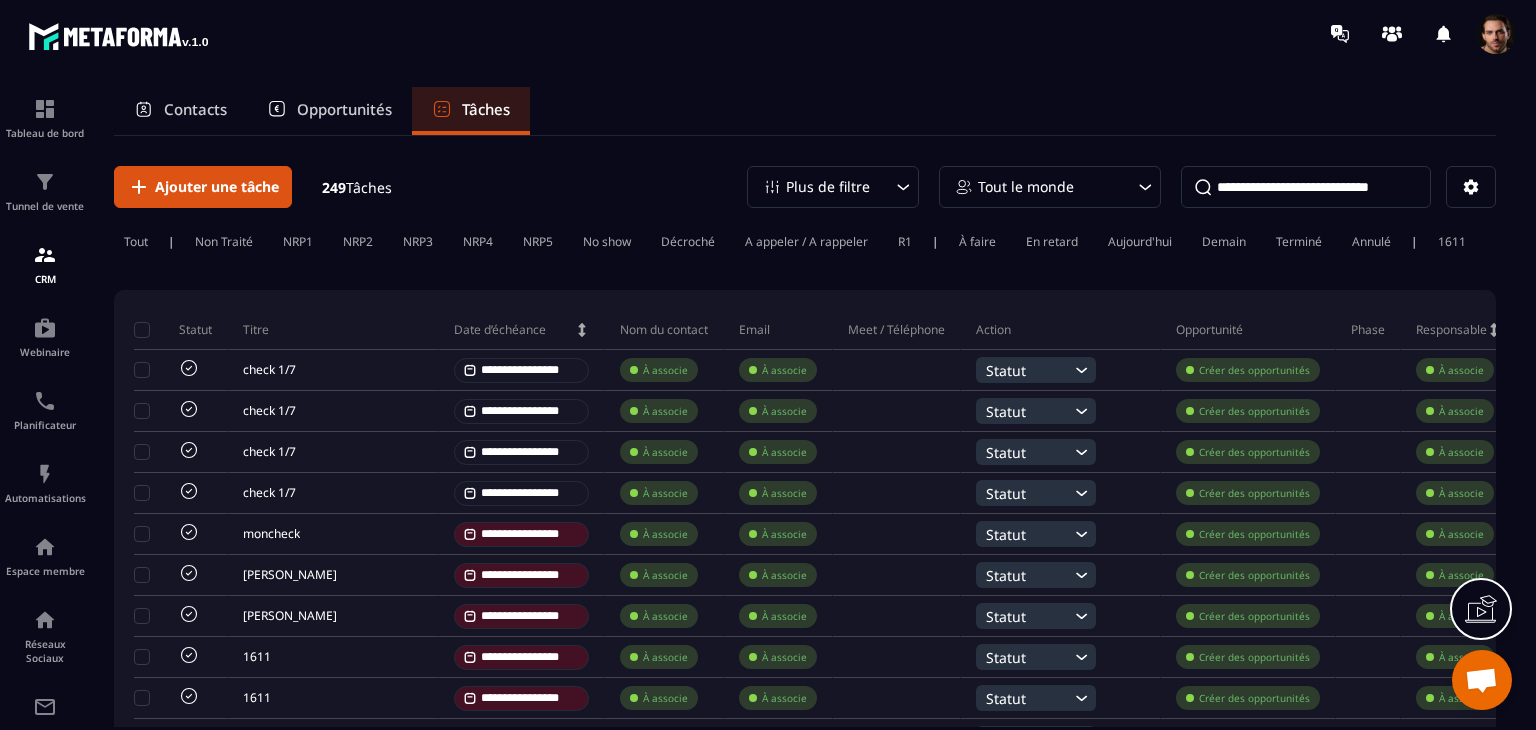 scroll, scrollTop: 0, scrollLeft: 0, axis: both 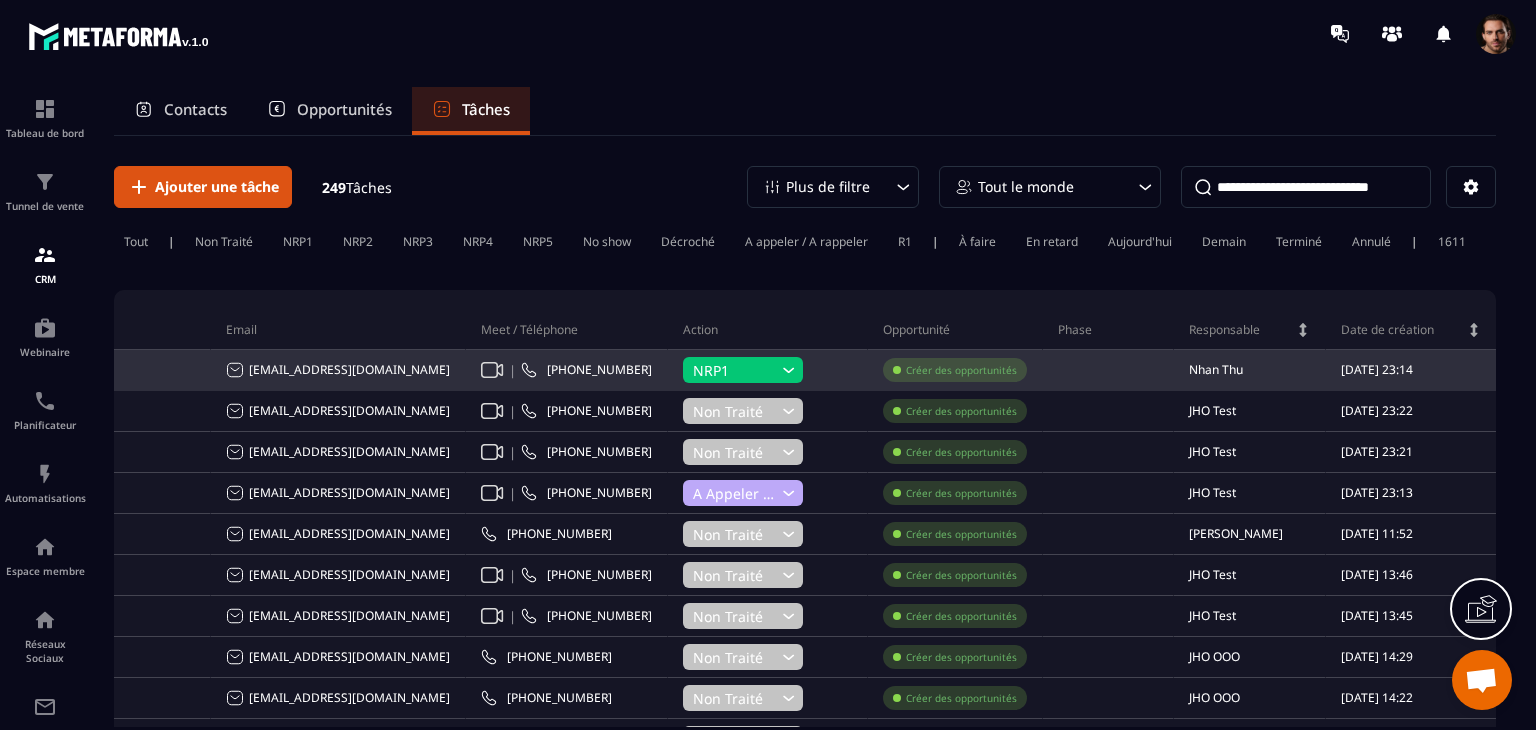 click on "NRP1" at bounding box center [735, 370] 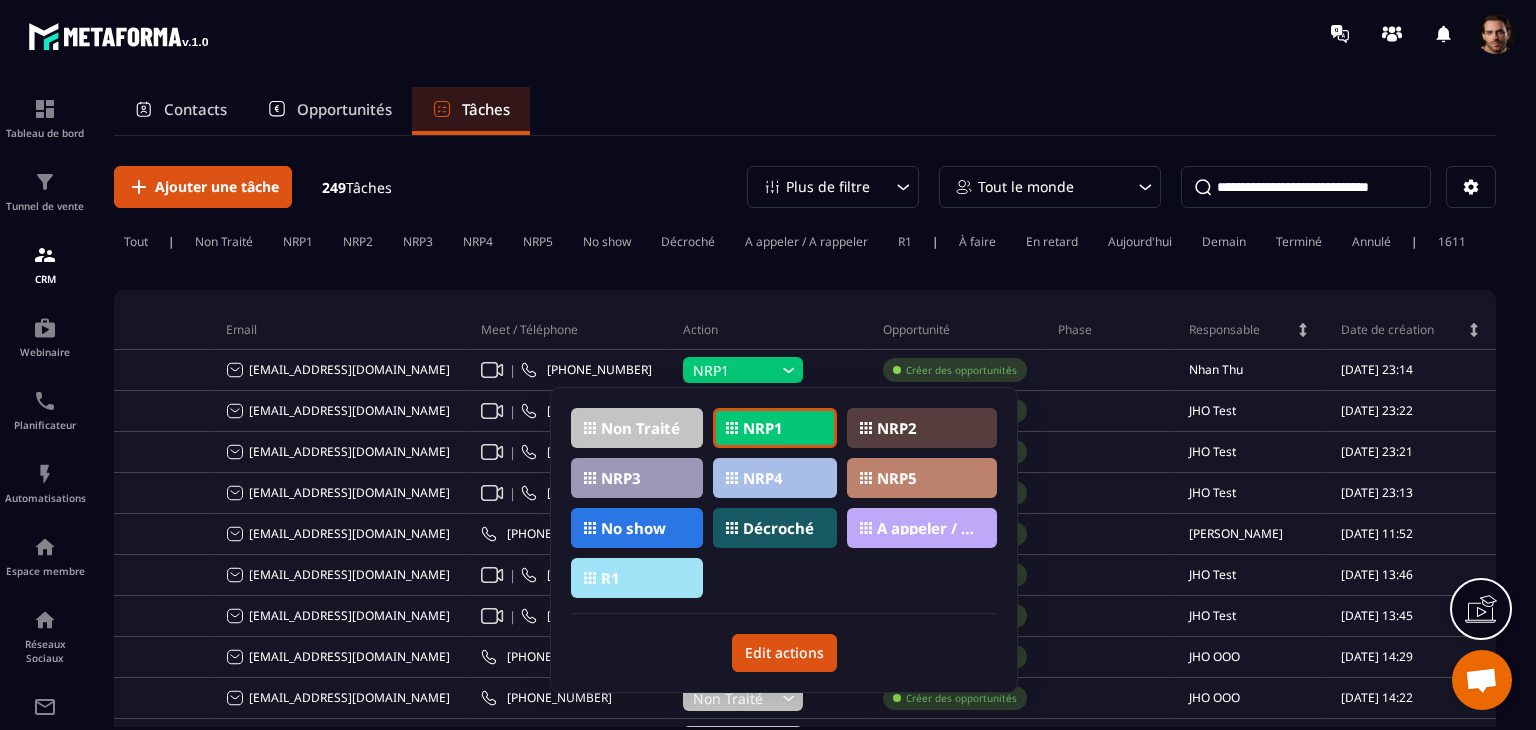 click on "A appeler / A rappeler" 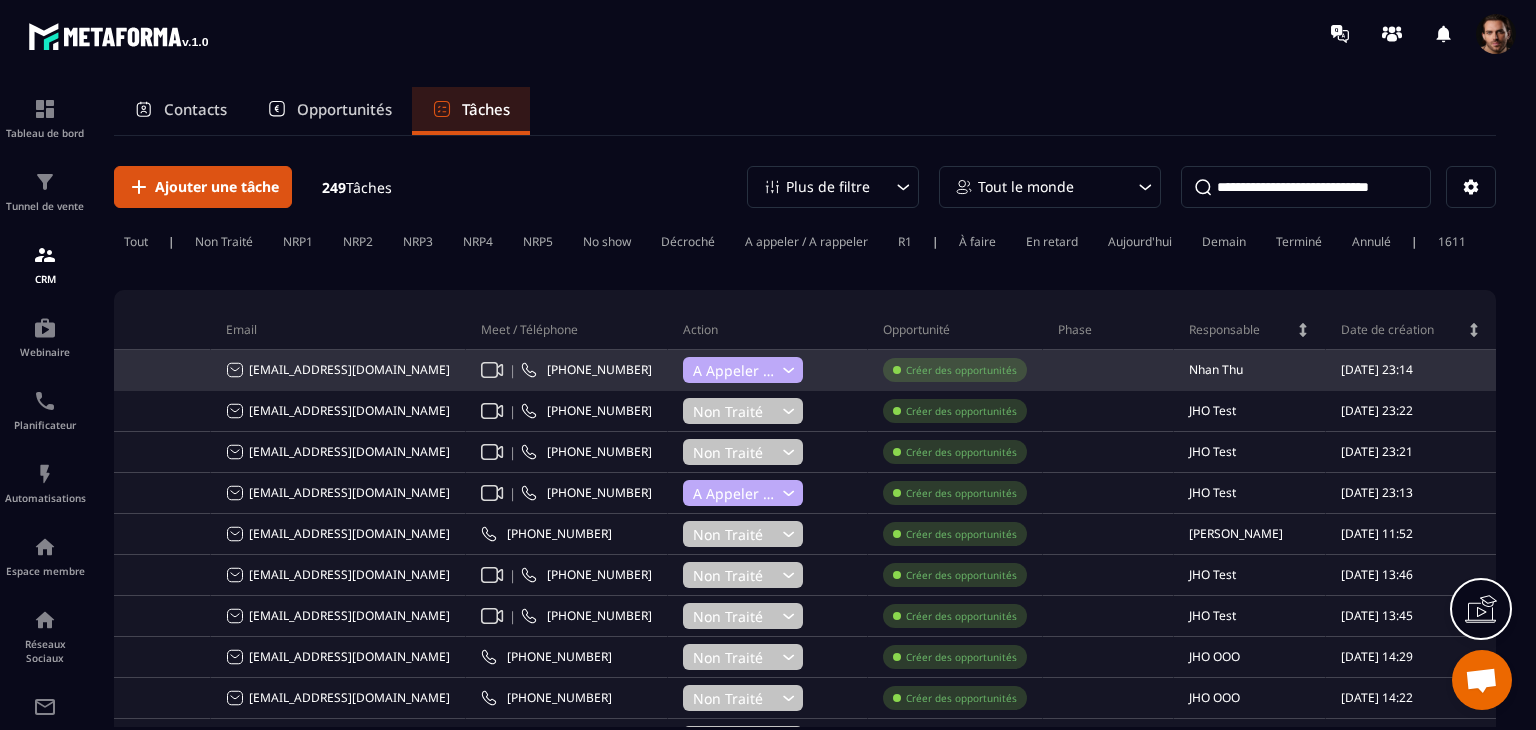 click on "A appeler / A rappeler" at bounding box center (735, 370) 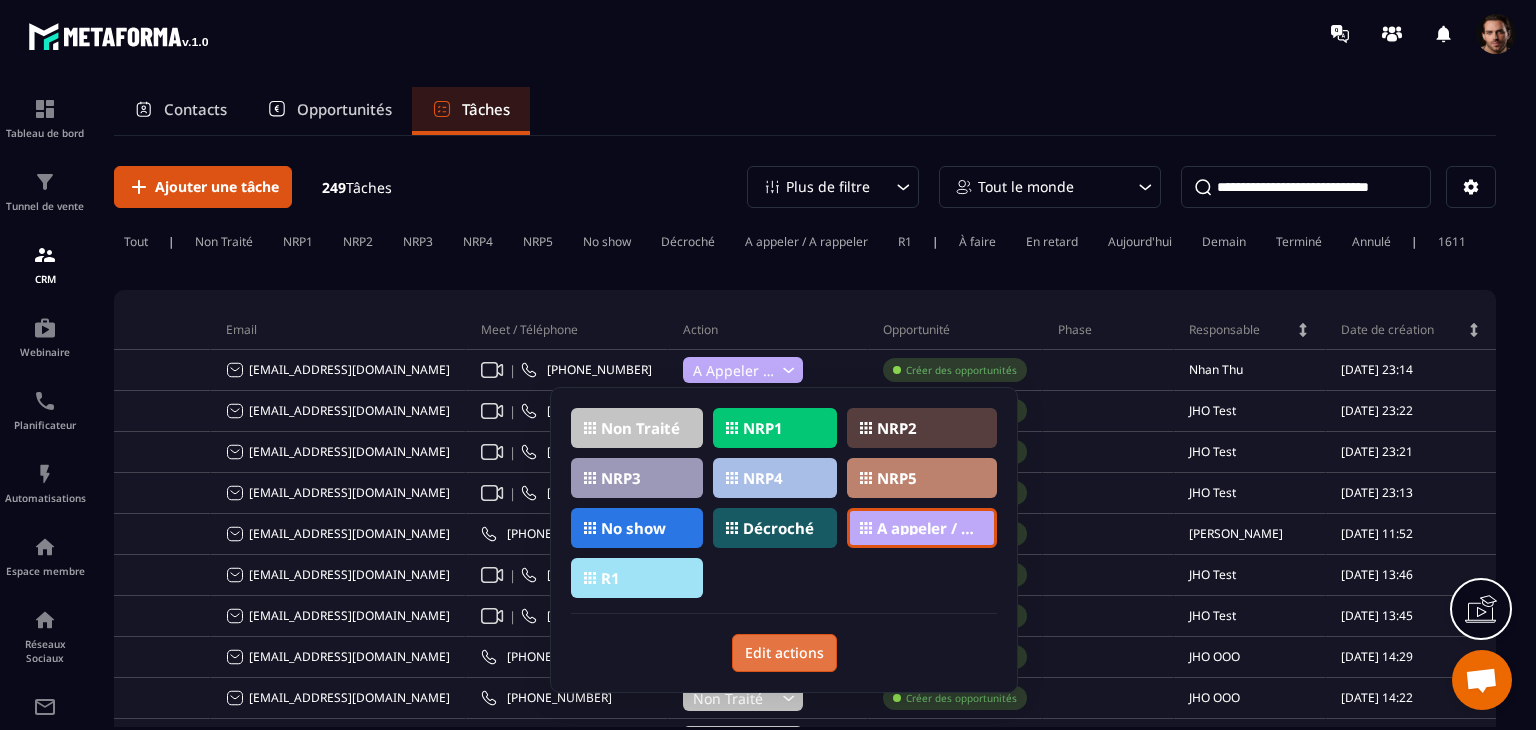 click on "Edit actions" at bounding box center (784, 653) 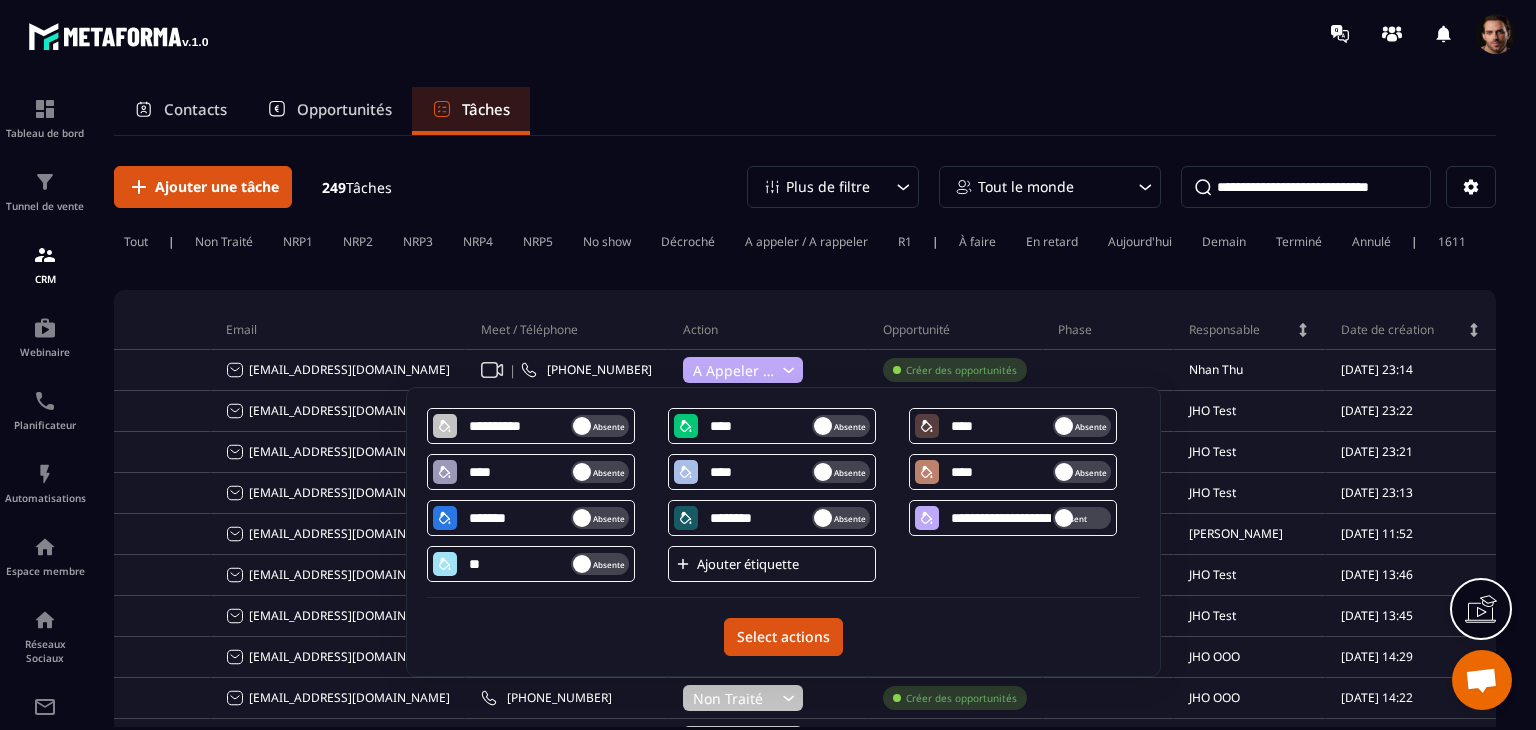 click on "**********" at bounding box center (783, 503) 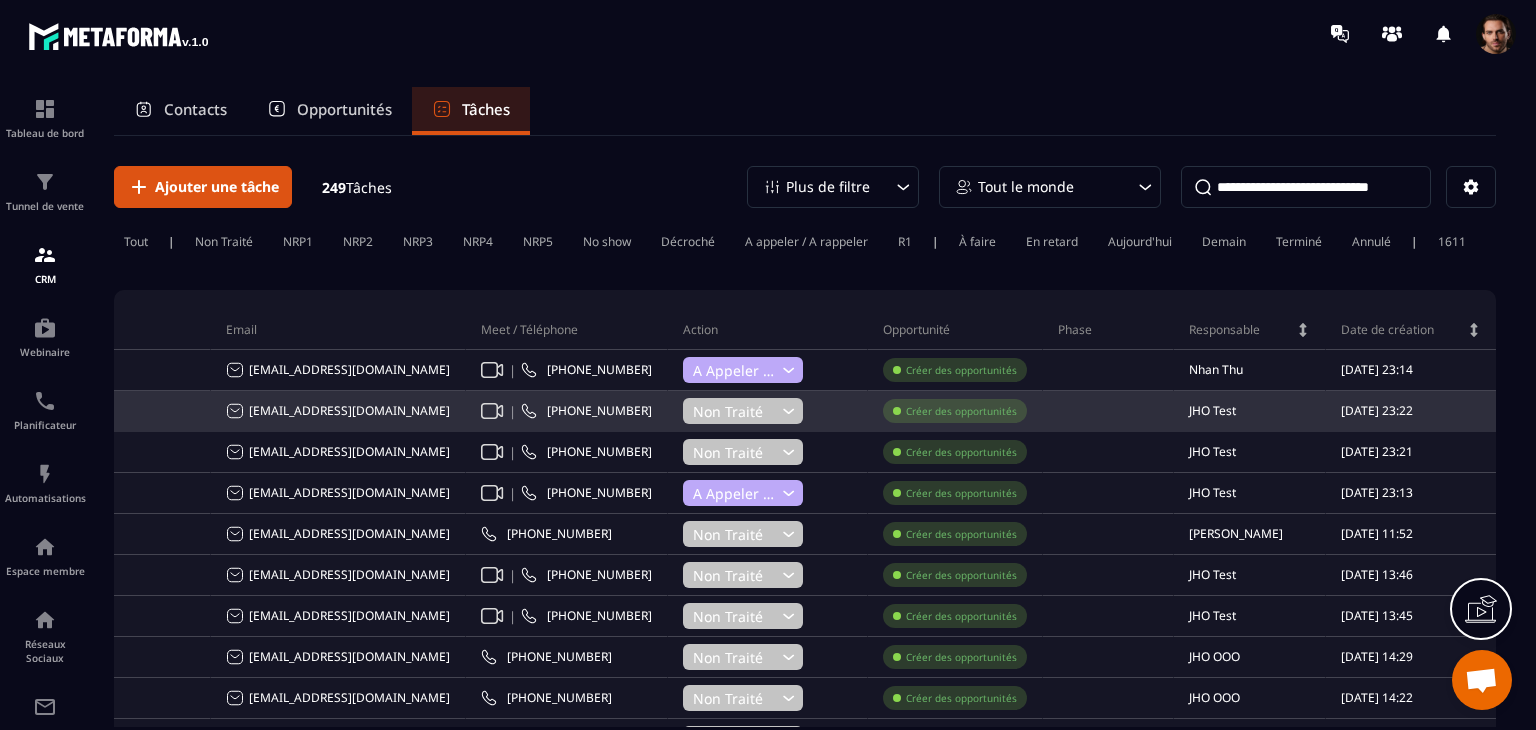 click on "JHO Test" at bounding box center (1212, 411) 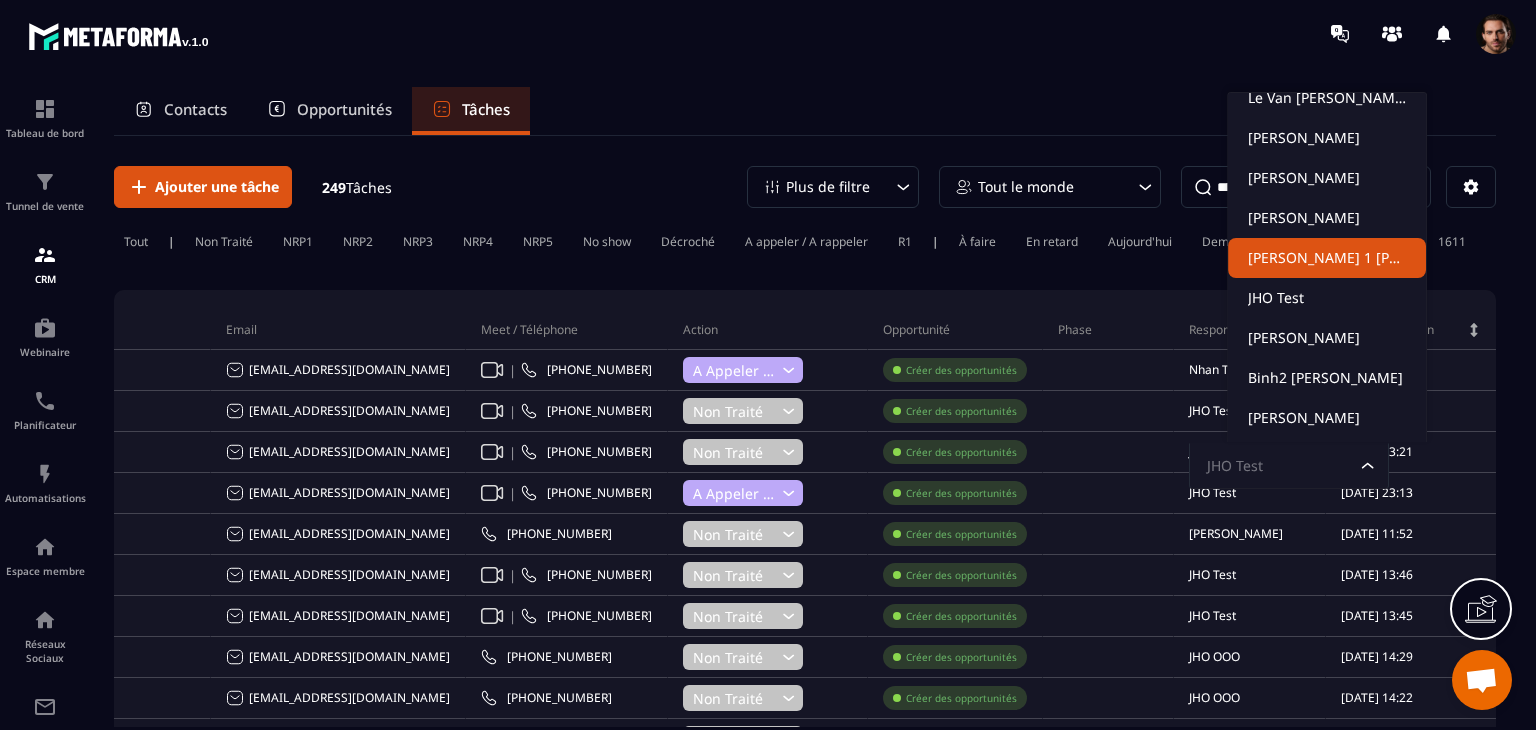 scroll, scrollTop: 0, scrollLeft: 0, axis: both 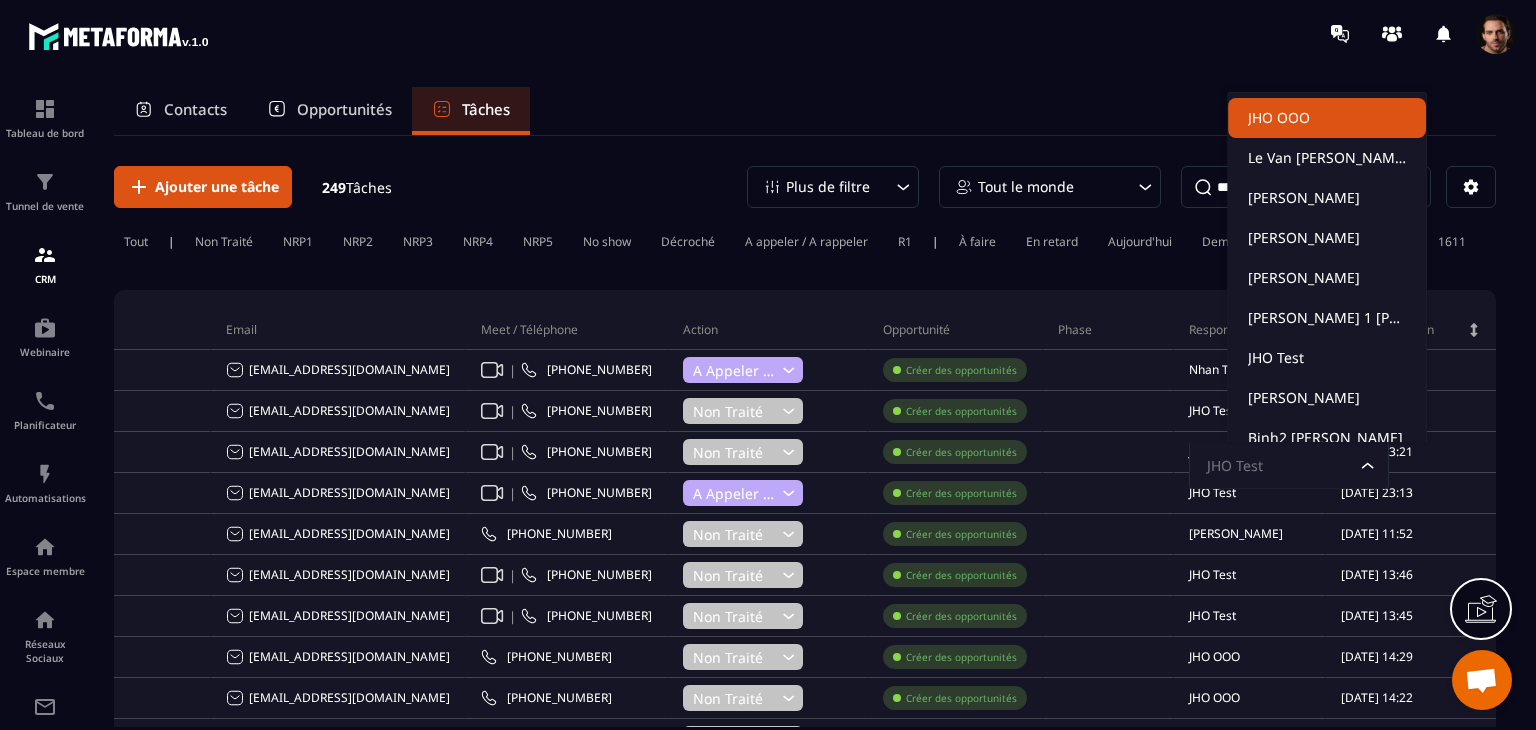 click at bounding box center [885, 33] 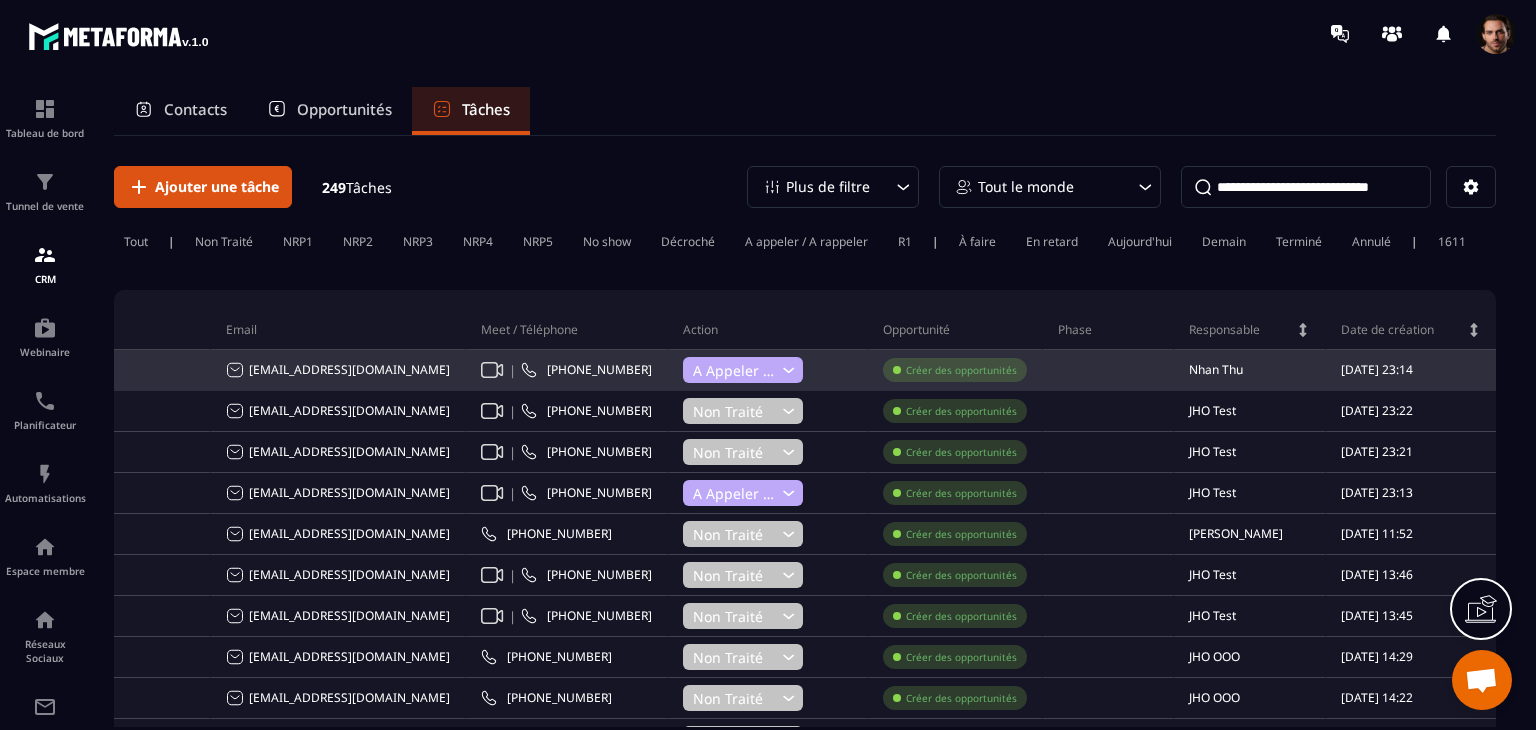 click on "Nhan Thu" at bounding box center [1250, 371] 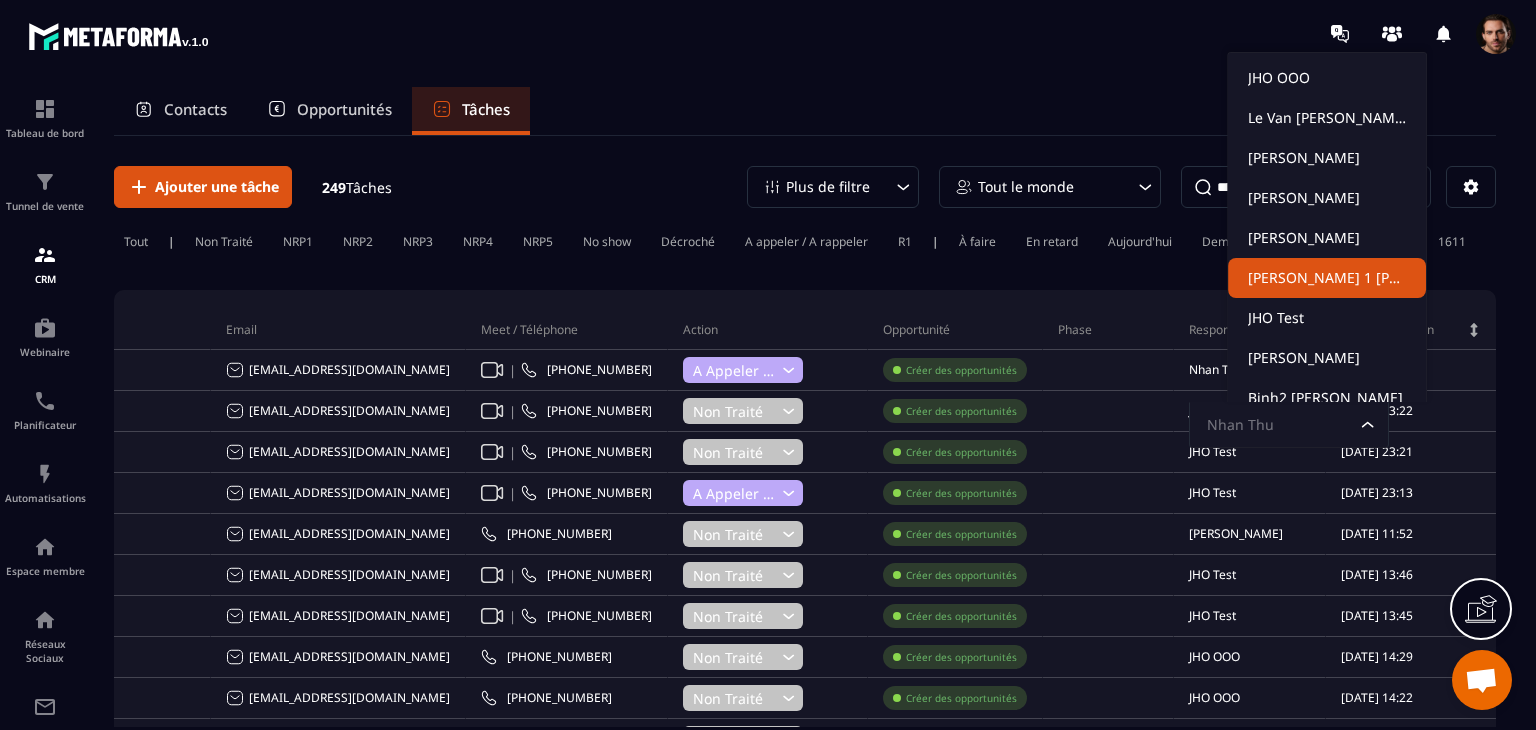 click on "Tableau de bord Tunnel de vente CRM Webinaire Planificateur Automatisations Espace membre Réseaux Sociaux E-mailing Comptabilité  IA prospects Contacts Opportunités Tâches Ajouter une tâche 249  Tâches Plus de filtre Tout le monde Tout | Non Traité NRP1 NRP2 NRP3 NRP4 NRP5 No show Décroché A appeler / A rappeler R1 | À faire En retard Aujourd'[PERSON_NAME] Terminé Annulé | 1611 Statut Titre Date d’échéance Nom du contact Email Meet / Téléphone Action Opportunité Phase Responsable Date de création check 1/7 [DATE] 13:00 tr www [EMAIL_ADDRESS][DOMAIN_NAME] | [PHONE_NUMBER] A appeler / A rappeler Créer des opportunités [PERSON_NAME] Thu [PERSON_NAME] Thu Loading... [DATE] 23:14 check 1/7 [DATE] 14:00 r r [EMAIL_ADDRESS][DOMAIN_NAME] | [PHONE_NUMBER] Non Traité Créer des opportunités JHO Test [DATE] 23:22 check 1/7 [DATE] 13:30 tr www [EMAIL_ADDRESS][DOMAIN_NAME] | [PHONE_NUMBER] Non Traité Créer des opportunités JHO Test [DATE] 23:21 check 1/7 [DATE] 13:00 tr www | [PHONE_NUMBER] [PERSON_NAME]" at bounding box center [768, 427] 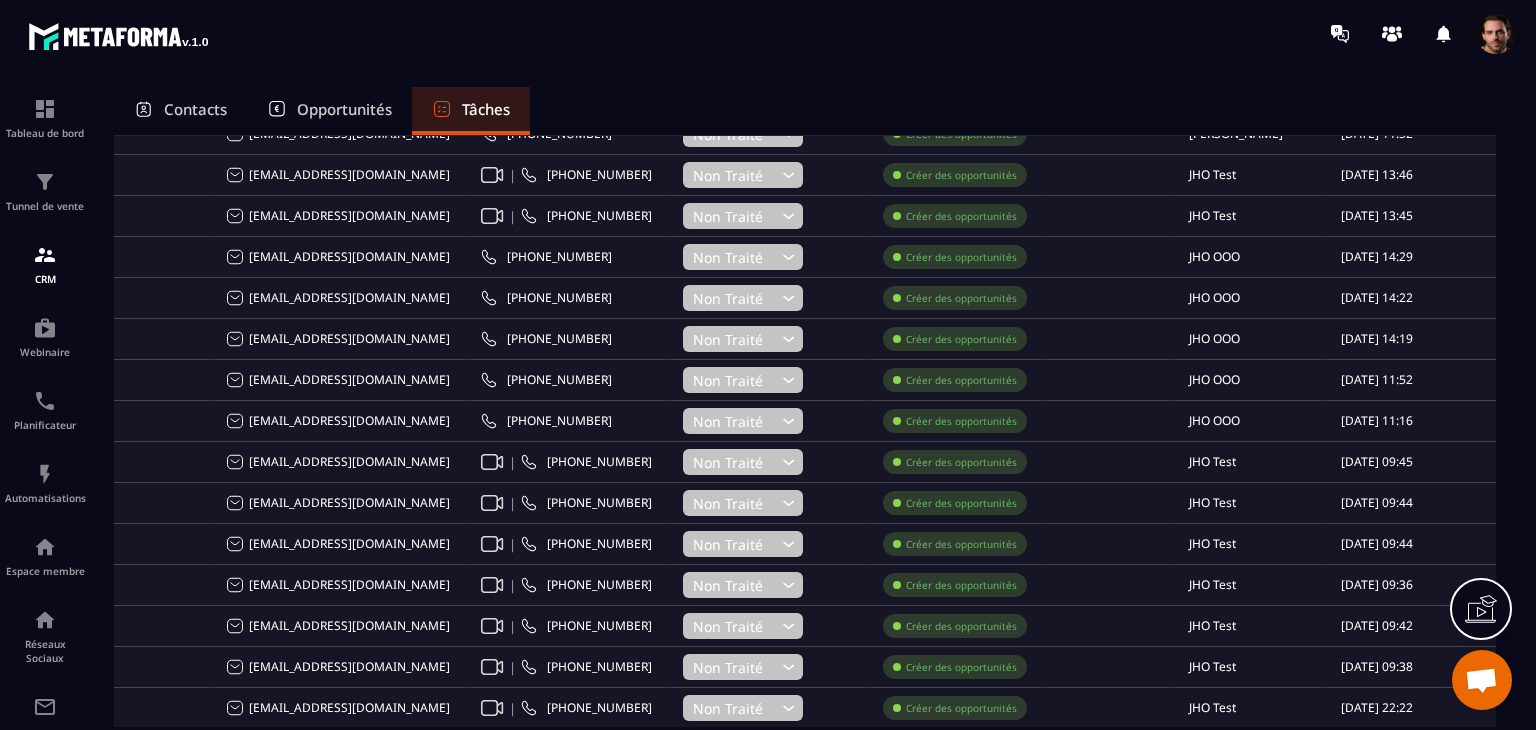 scroll, scrollTop: 200, scrollLeft: 0, axis: vertical 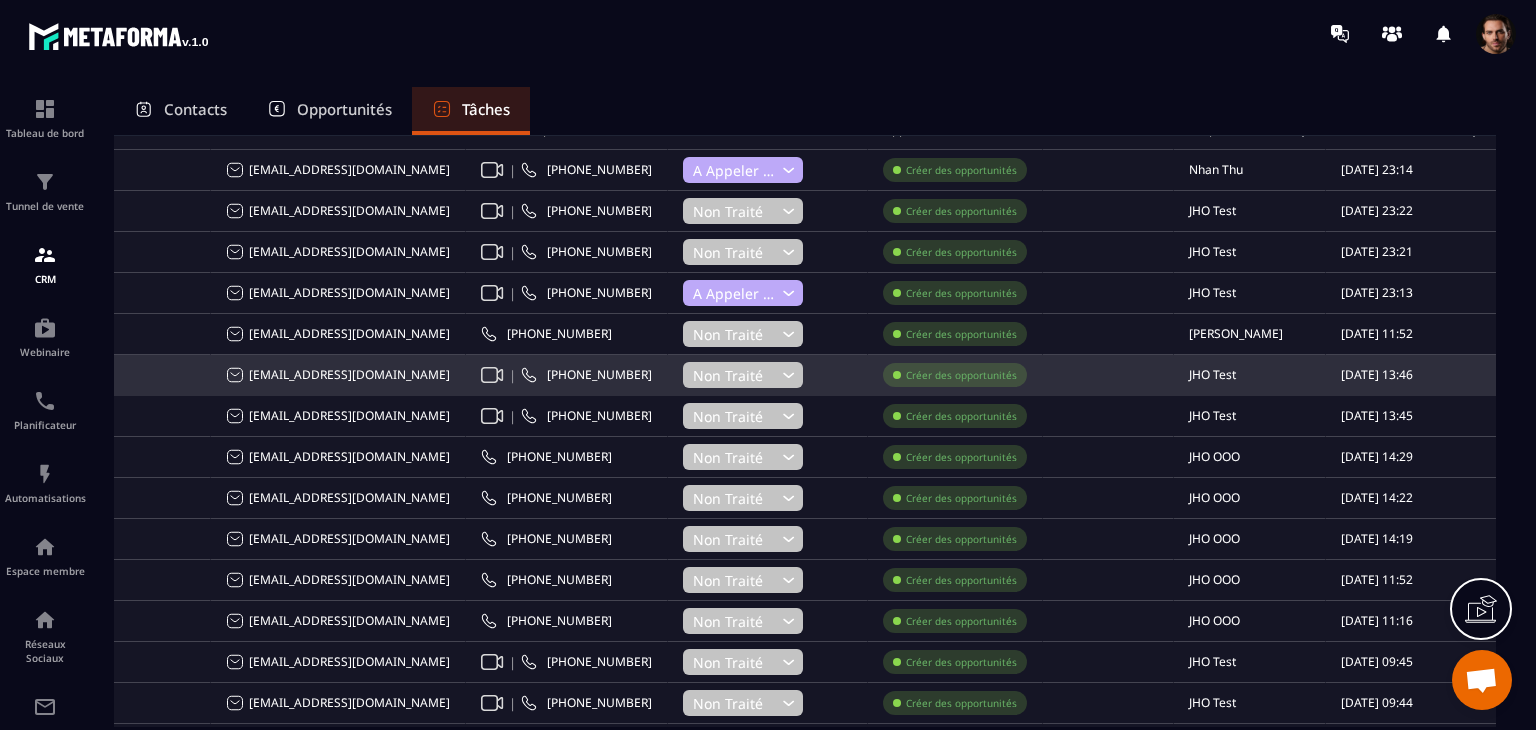 click on "JHO Test" at bounding box center [1212, 375] 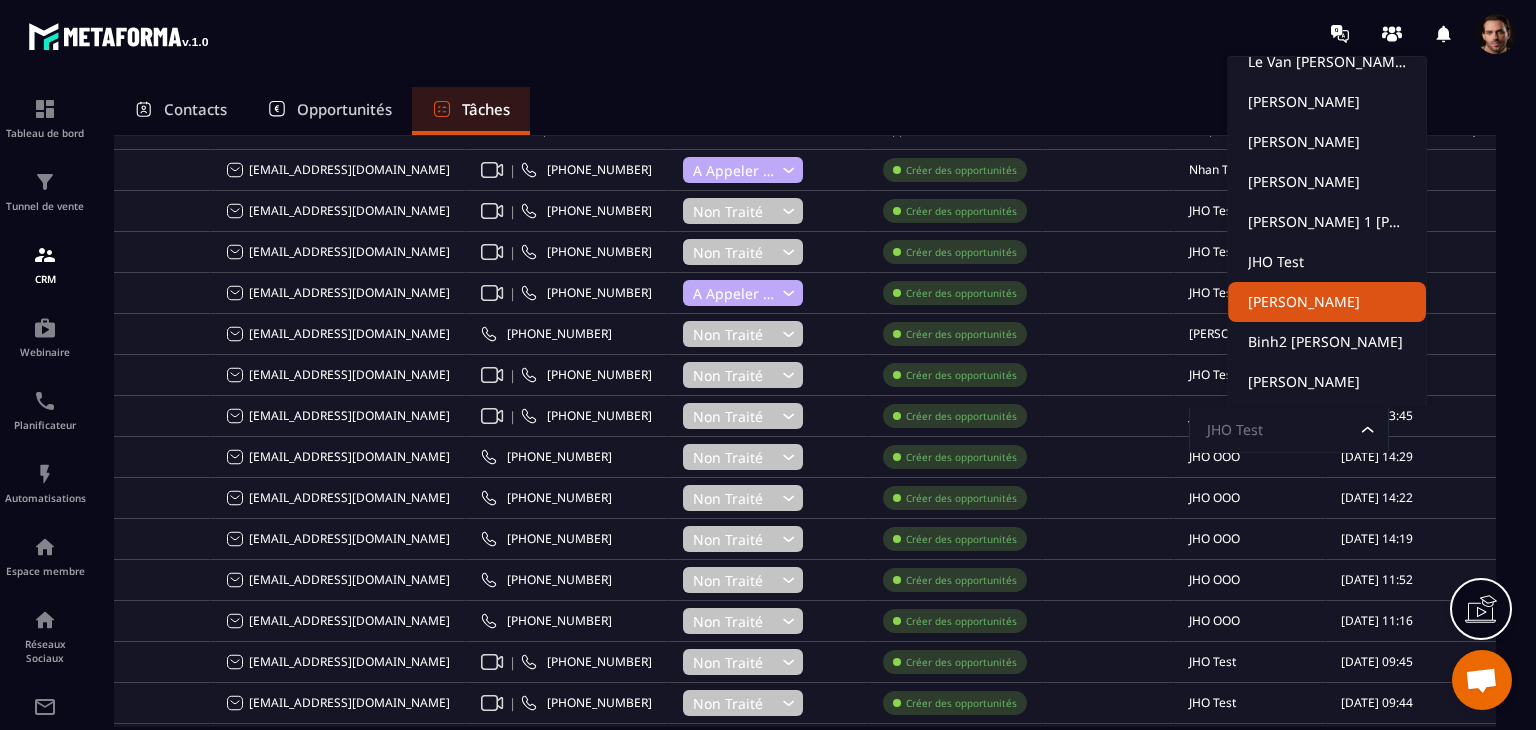 scroll, scrollTop: 0, scrollLeft: 0, axis: both 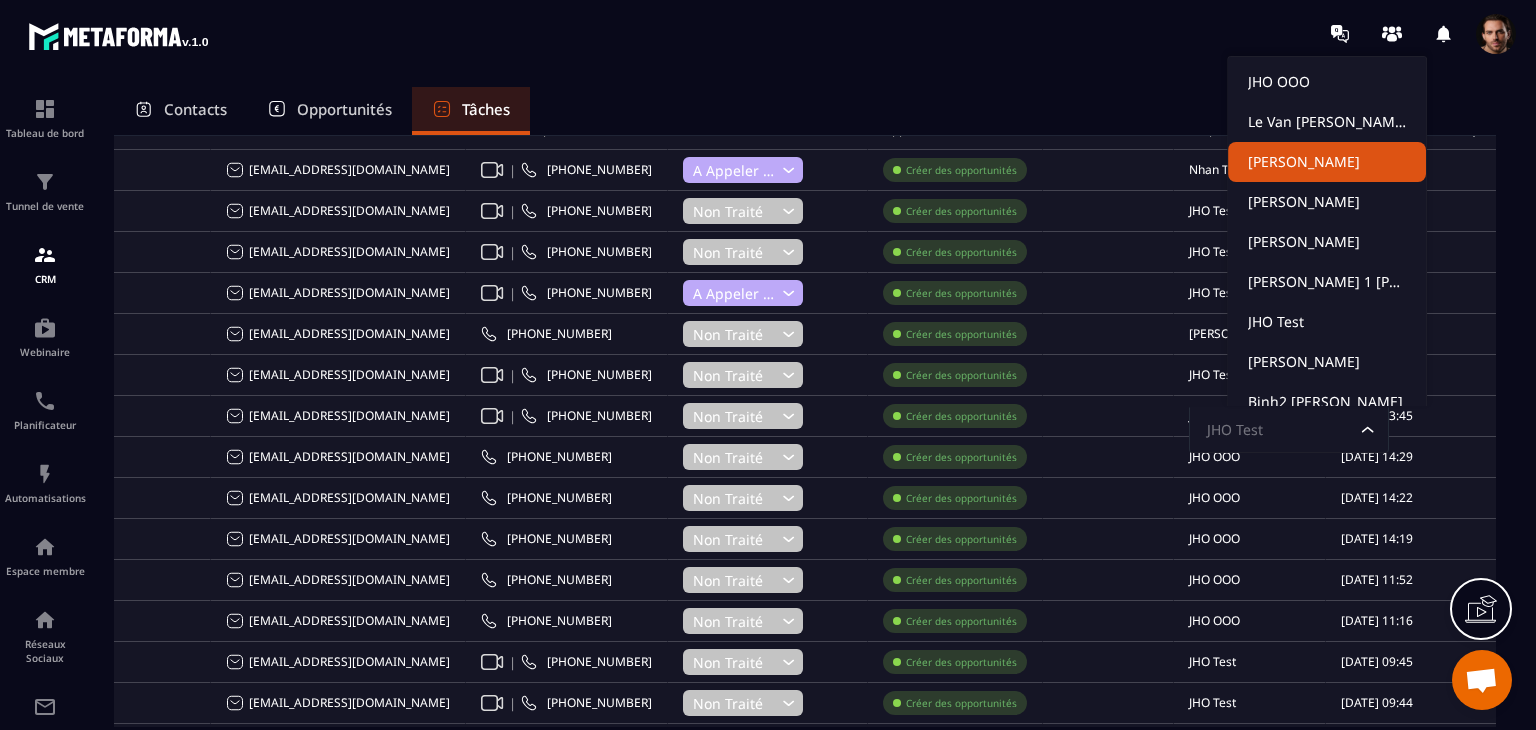click on "Contacts Opportunités Tâches" at bounding box center [805, 111] 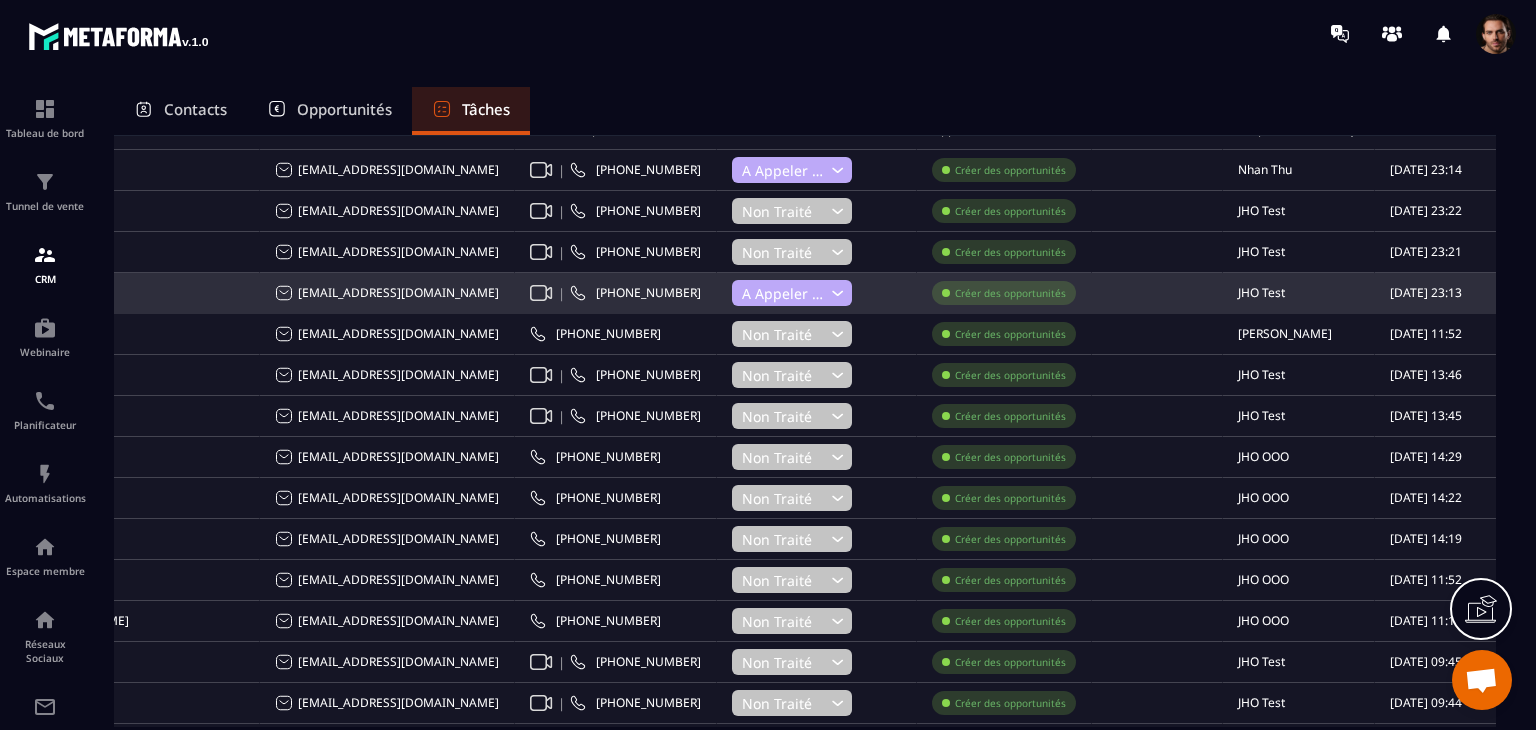 scroll, scrollTop: 0, scrollLeft: 582, axis: horizontal 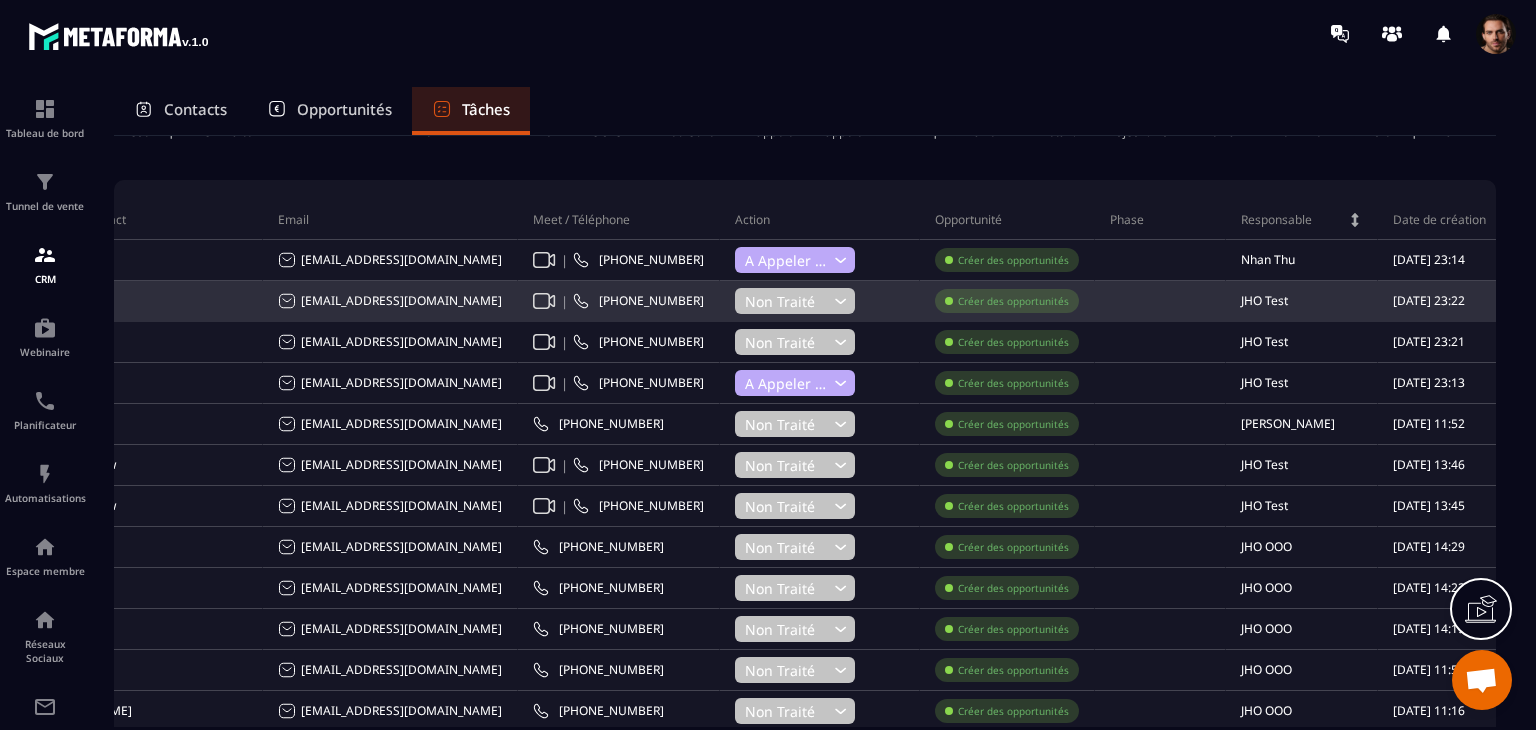 click on "JHO Test" at bounding box center [1264, 301] 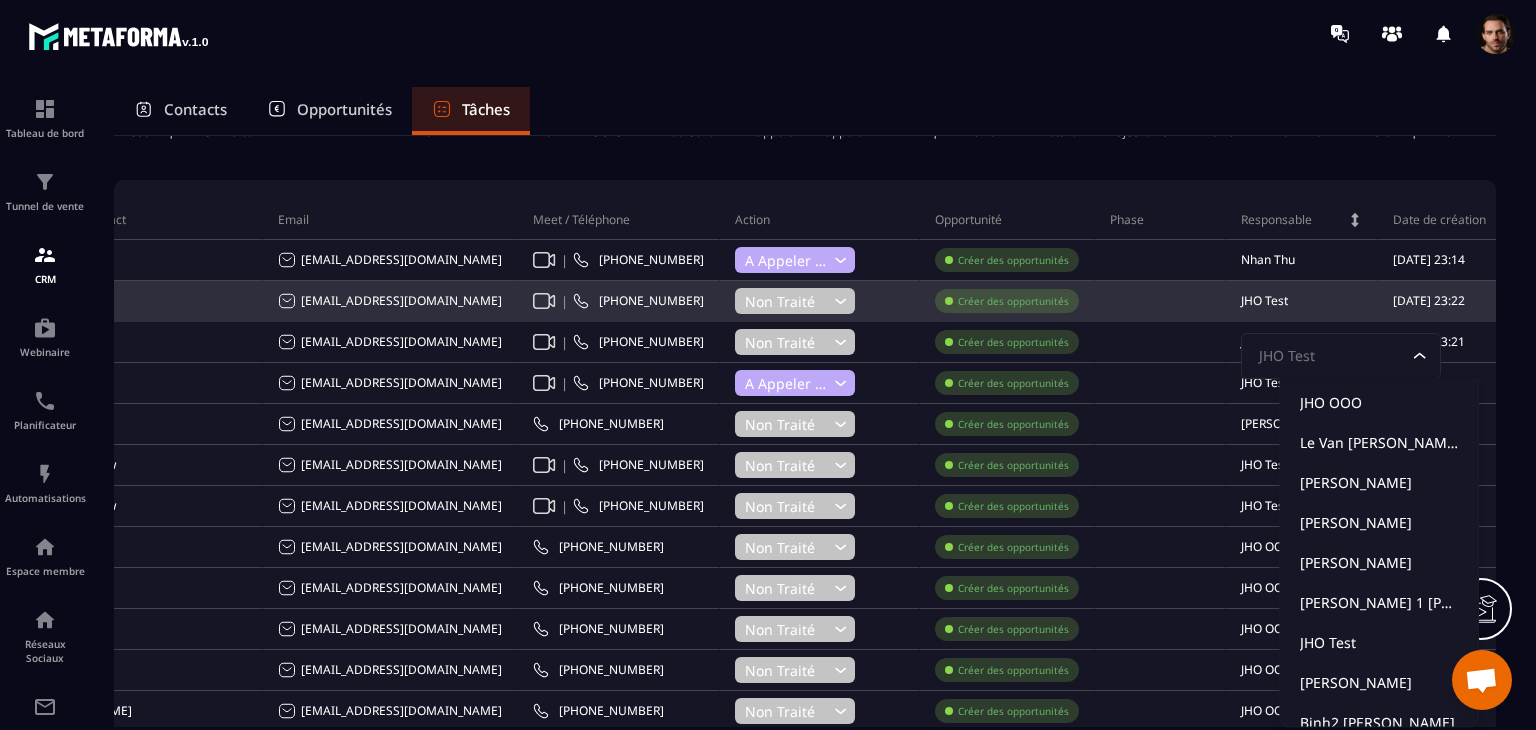 scroll, scrollTop: 108, scrollLeft: 0, axis: vertical 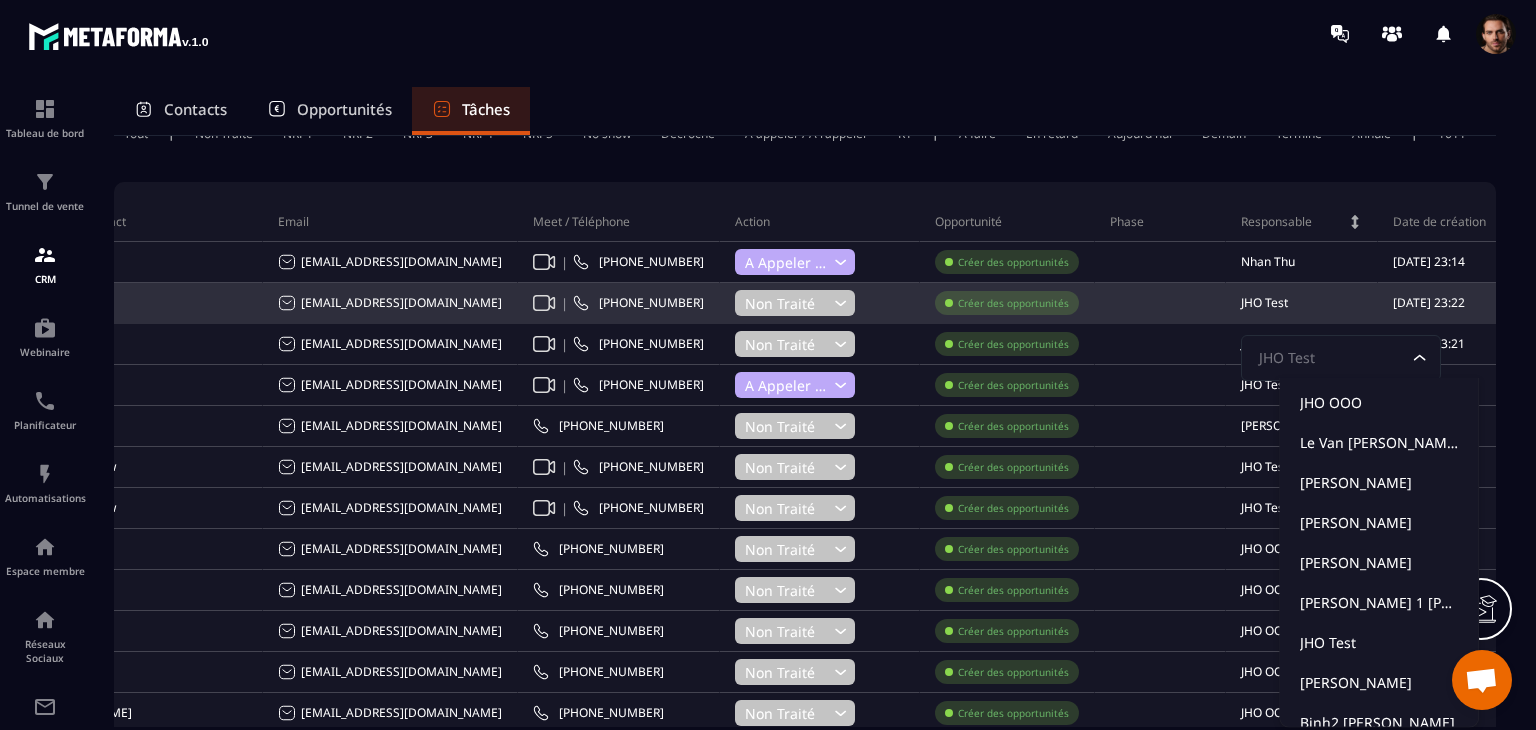 click 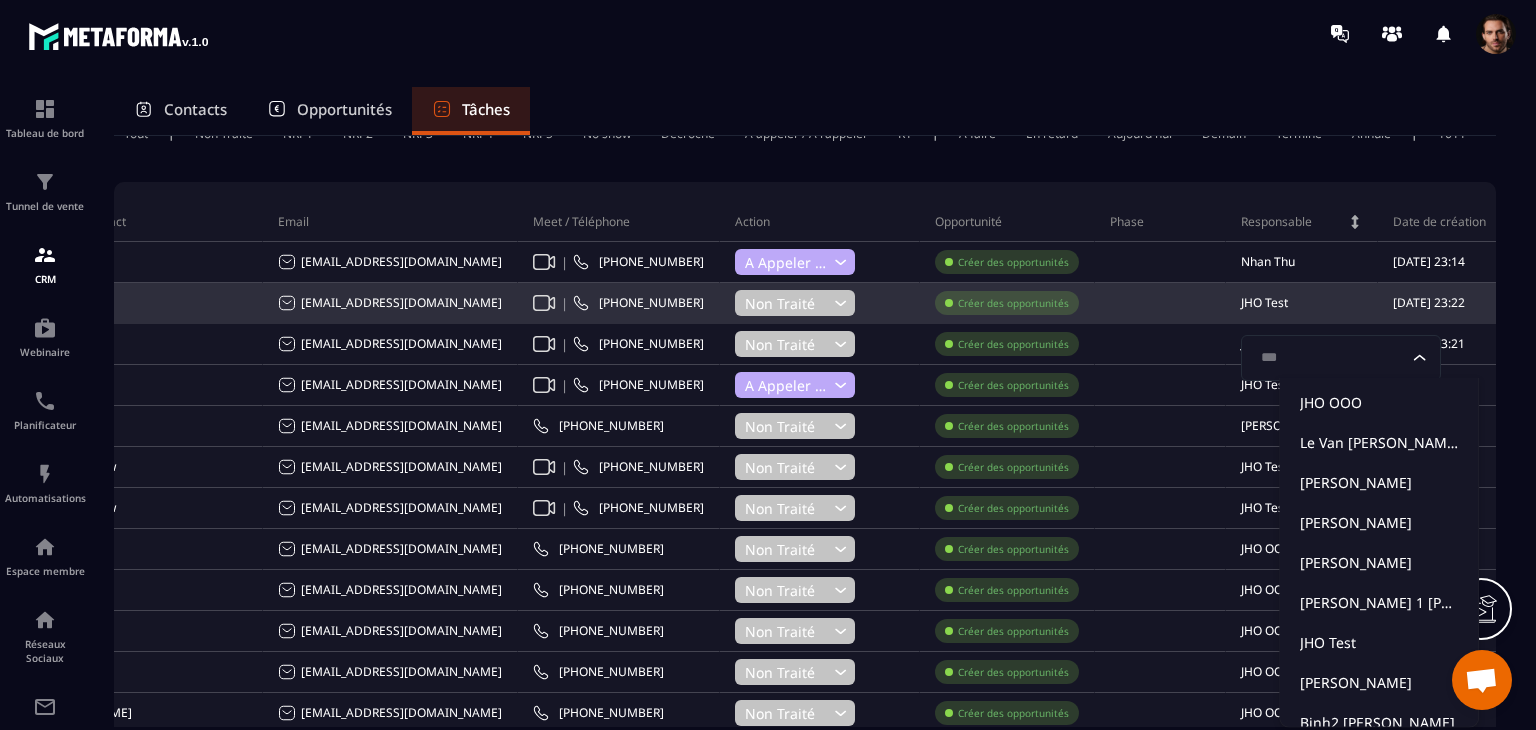 type on "****" 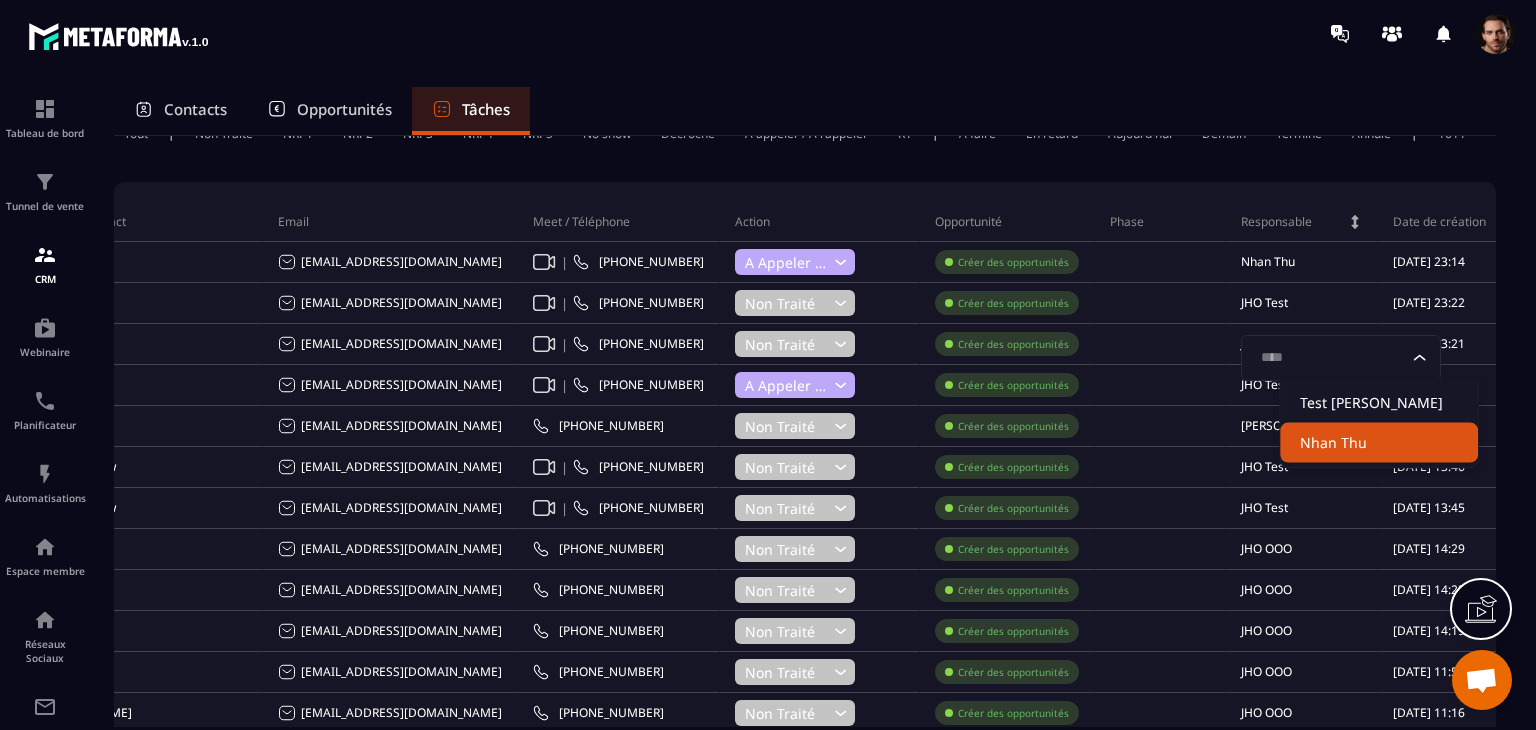 click on "Nhan Thu" 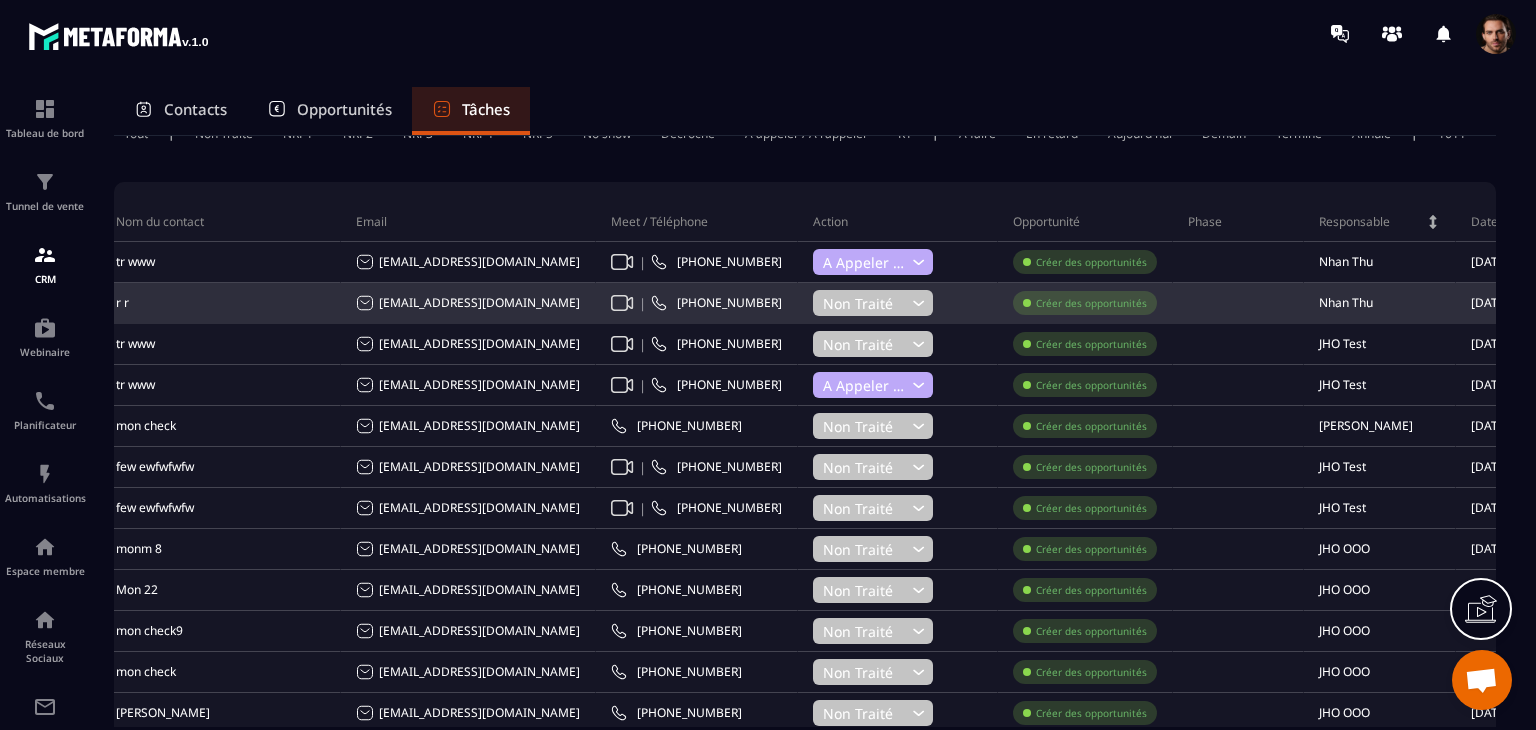 scroll, scrollTop: 0, scrollLeft: 504, axis: horizontal 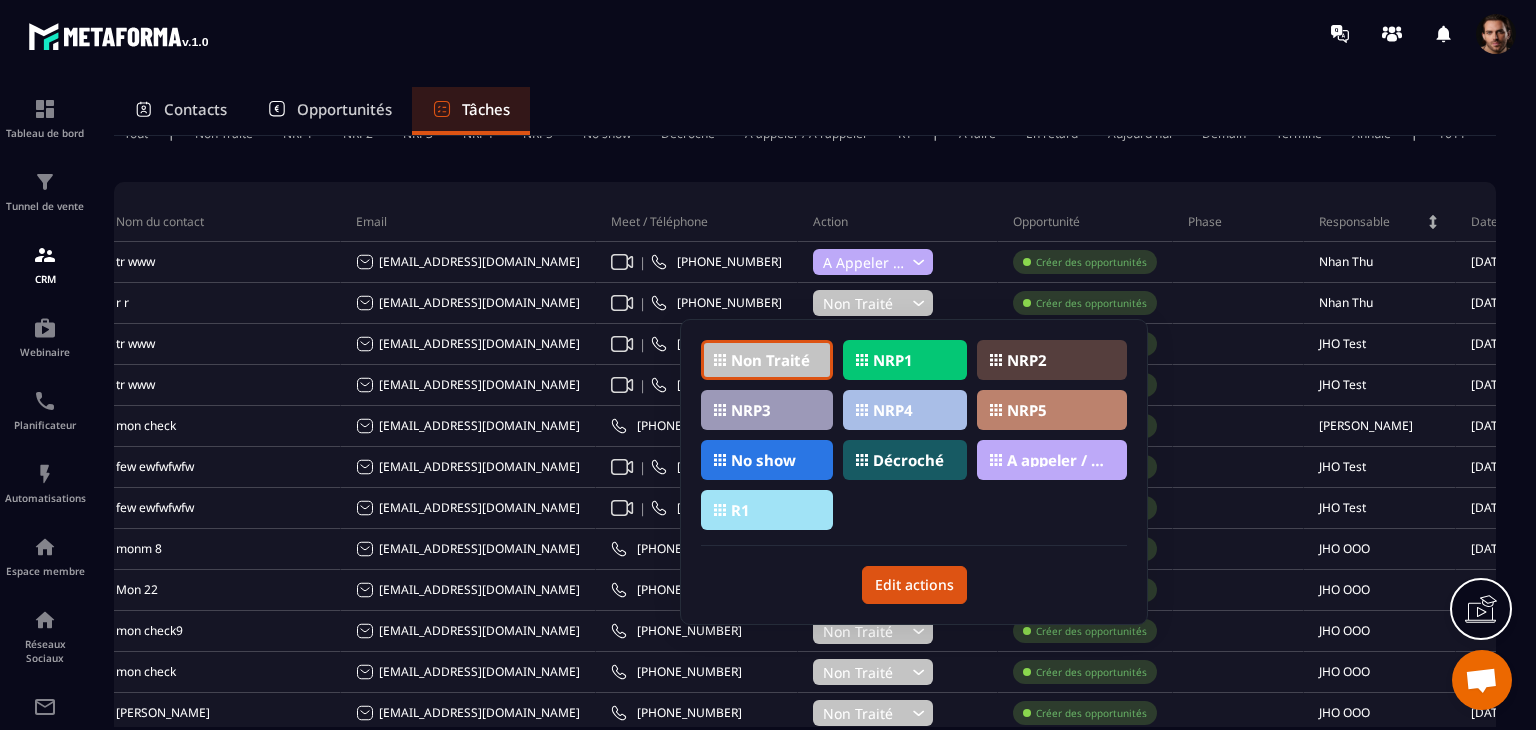 click on "No show" at bounding box center [763, 460] 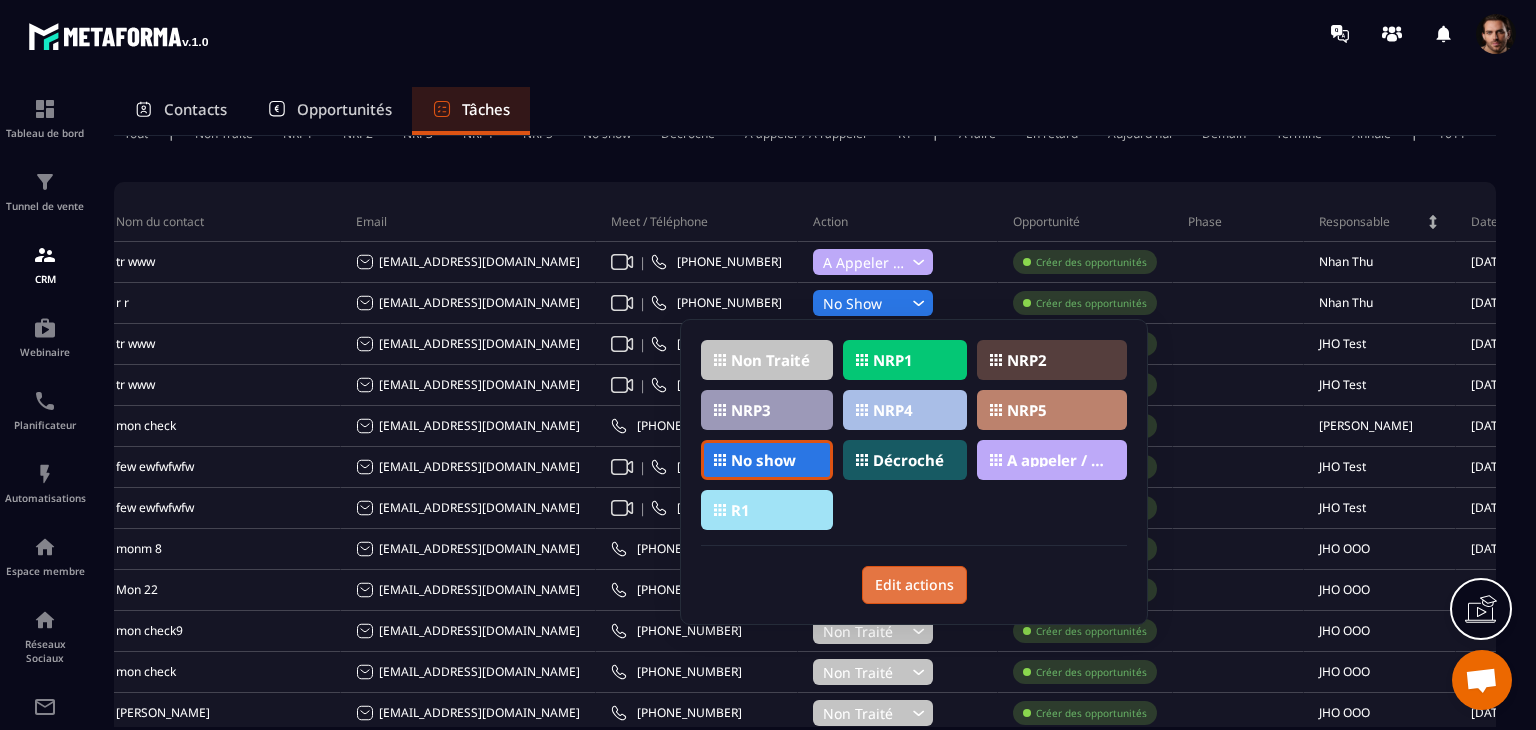 click on "Edit actions" at bounding box center [914, 585] 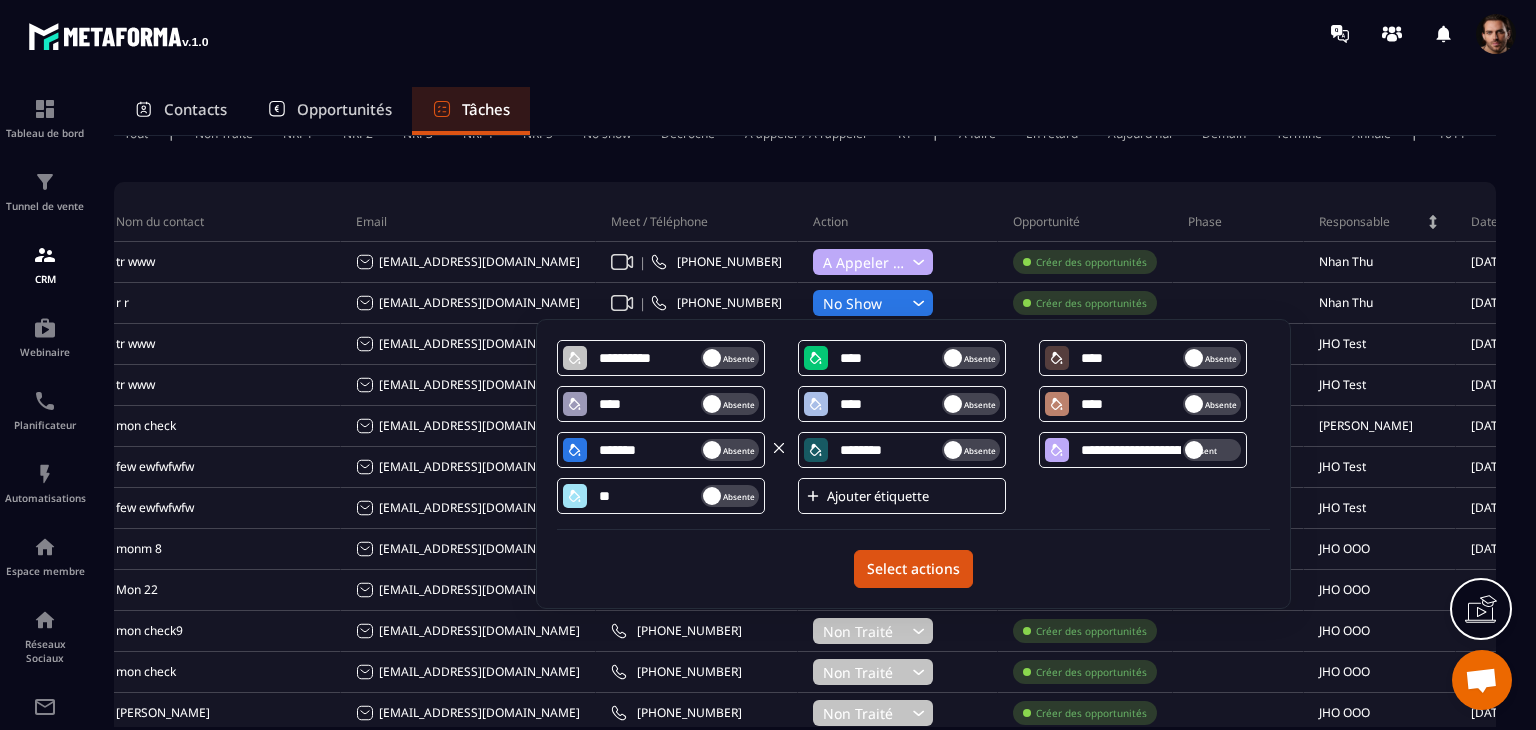 click on "Absente" at bounding box center (726, 450) 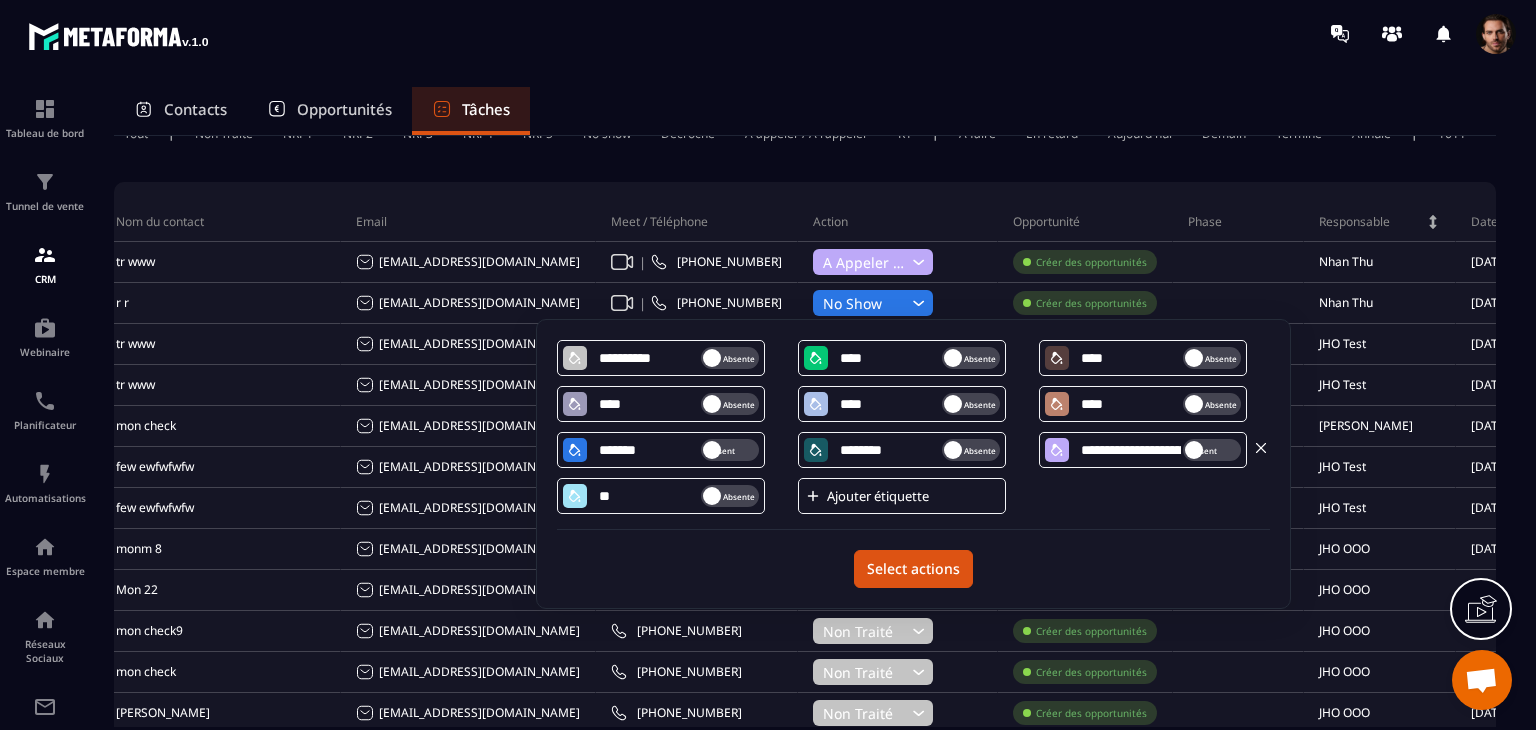 click on "Présent" at bounding box center (1216, 450) 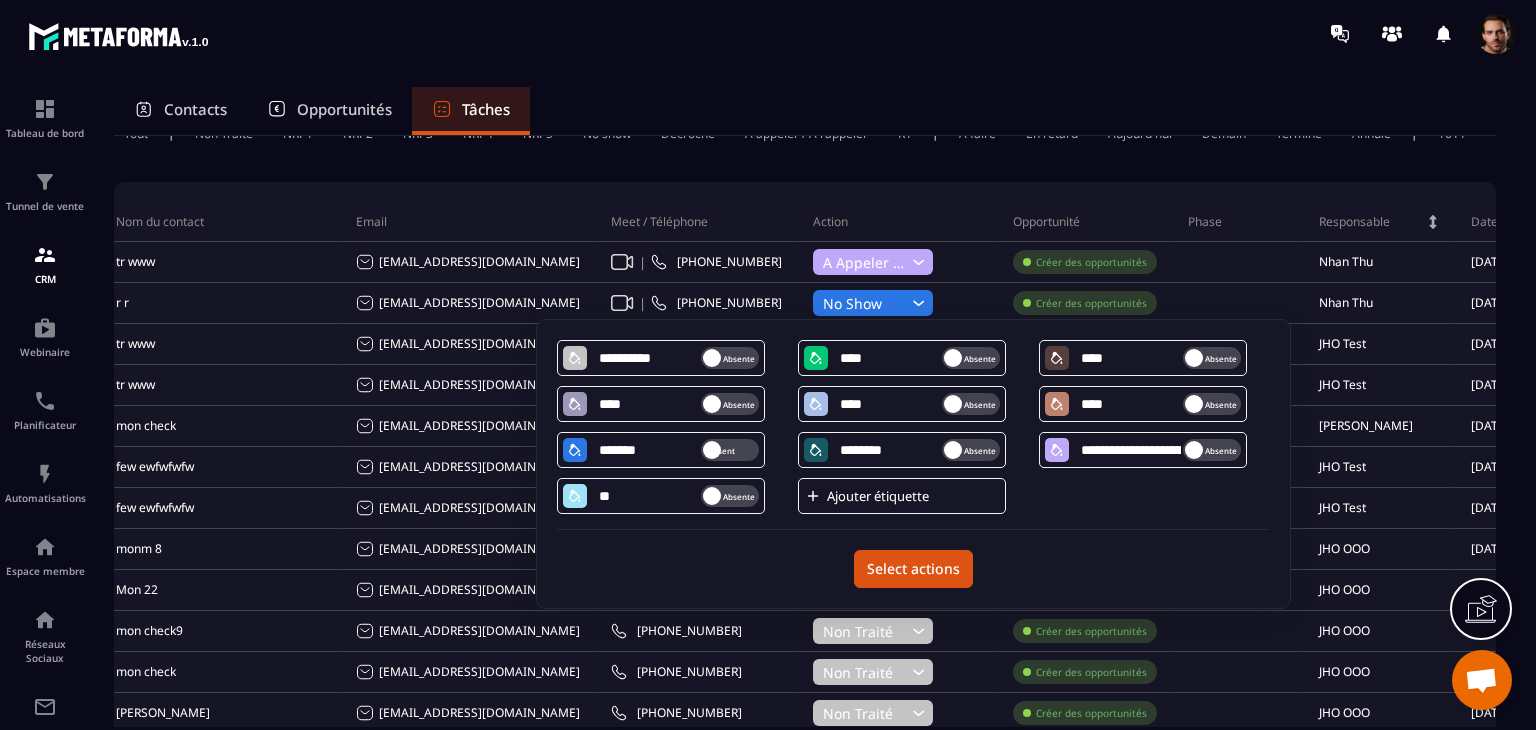 click on "Statut Titre Date d’échéance Nom du contact Email Meet / Téléphone Action Opportunité Phase Responsable Date de création check 1/7 [DATE] 13:00 tr www [EMAIL_ADDRESS][DOMAIN_NAME] | [PHONE_NUMBER] A appeler / A rappeler Créer des opportunités [PERSON_NAME] [DATE] 23:14 check 1/7 [DATE] 14:00 r r [EMAIL_ADDRESS][DOMAIN_NAME] | [PHONE_NUMBER] No show Créer des opportunités [PERSON_NAME] [DATE] 23:22 check 1/7 [DATE] 13:30 tr www [EMAIL_ADDRESS][DOMAIN_NAME] | [PHONE_NUMBER] Non Traité Créer des opportunités JHO Test [DATE] 23:21 check 1/7 [DATE] 13:00 tr www [EMAIL_ADDRESS][DOMAIN_NAME] | [PHONE_NUMBER] A appeler / A rappeler Créer des opportunités JHO Test [DATE] 23:13 moncheck [DATE] 13:15 mon check [EMAIL_ADDRESS][DOMAIN_NAME] [PHONE_NUMBER] Non Traité Créer des opportunités [PERSON_NAME] [DATE] 11:52 [PERSON_NAME] [DATE] 00:15 few ewfwfwfw [EMAIL_ADDRESS][DOMAIN_NAME] | [PHONE_NUMBER] Non Traité Créer des opportunités JHO Test [DATE] 13:46 [PERSON_NAME] [DATE] 00:00 few ewfwfwfw |" 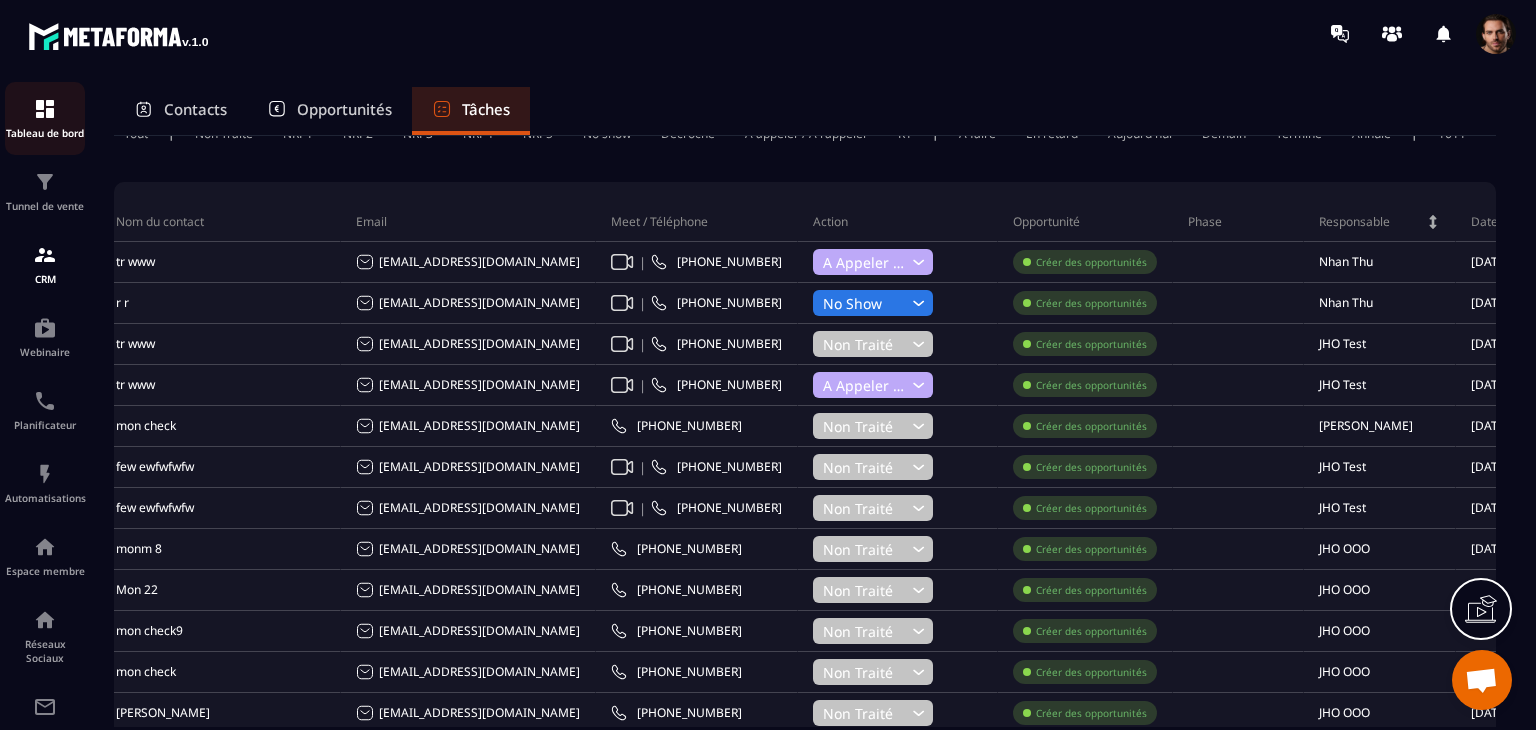 click on "Tableau de bord" at bounding box center [45, 133] 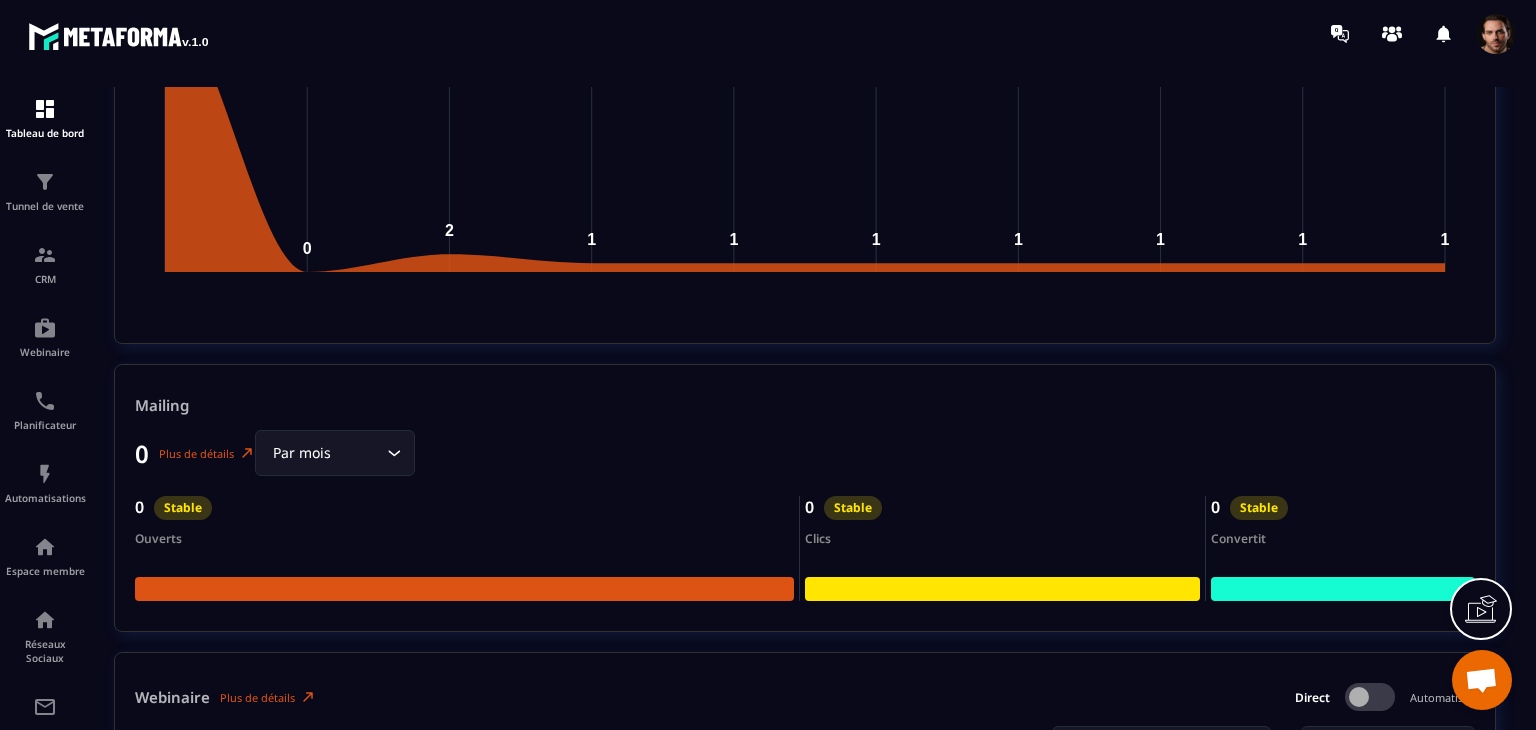 scroll, scrollTop: 2900, scrollLeft: 0, axis: vertical 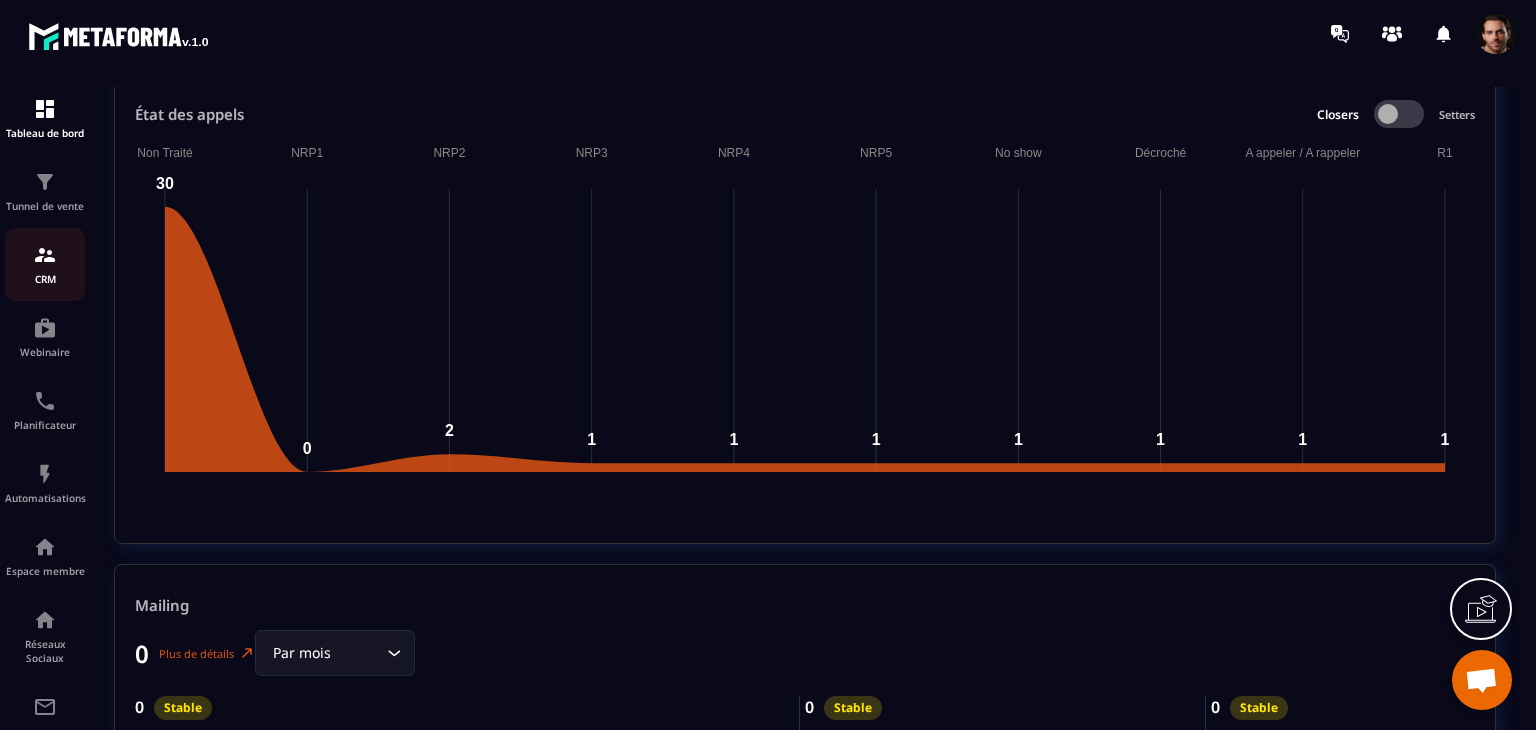 click on "CRM" at bounding box center (45, 279) 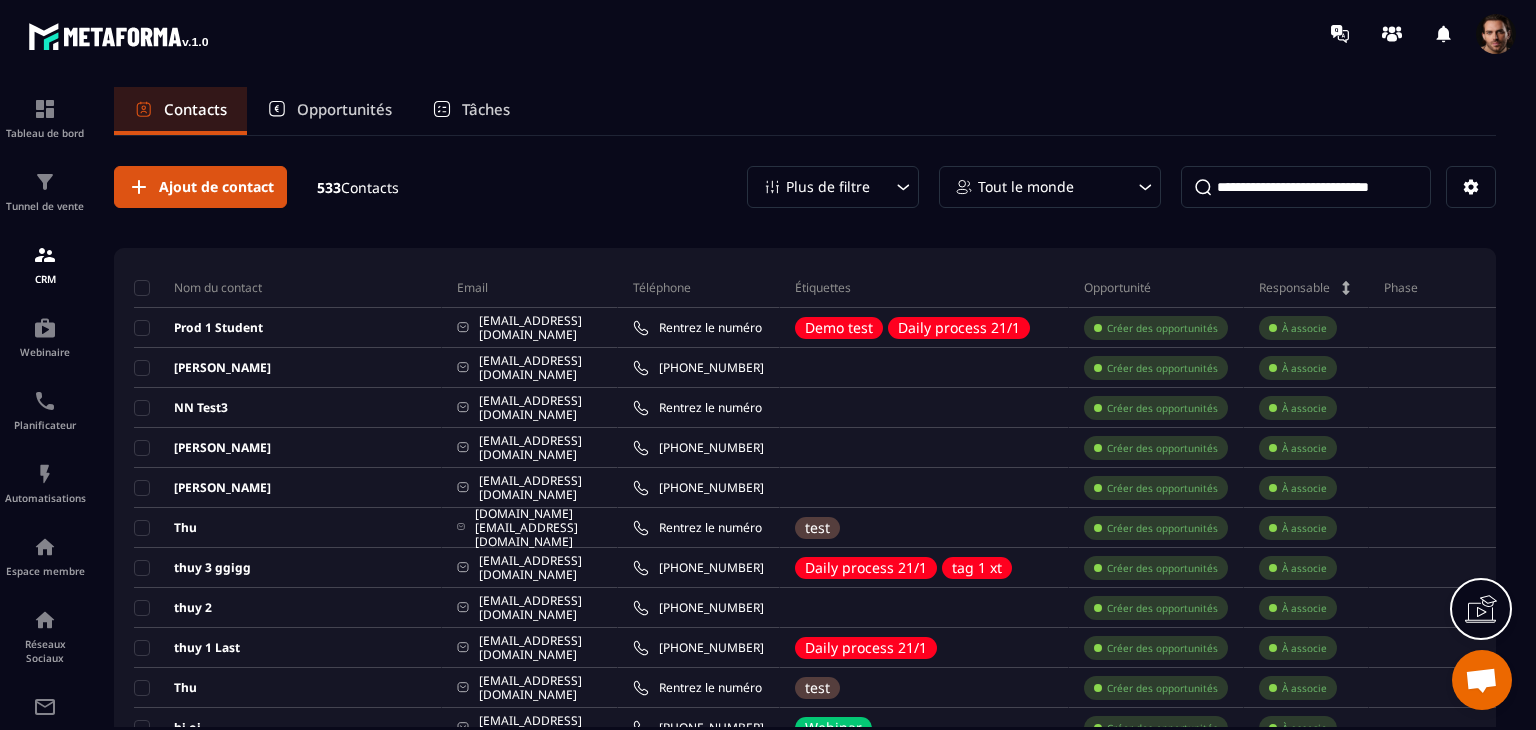 click on "Opportunités" at bounding box center (344, 109) 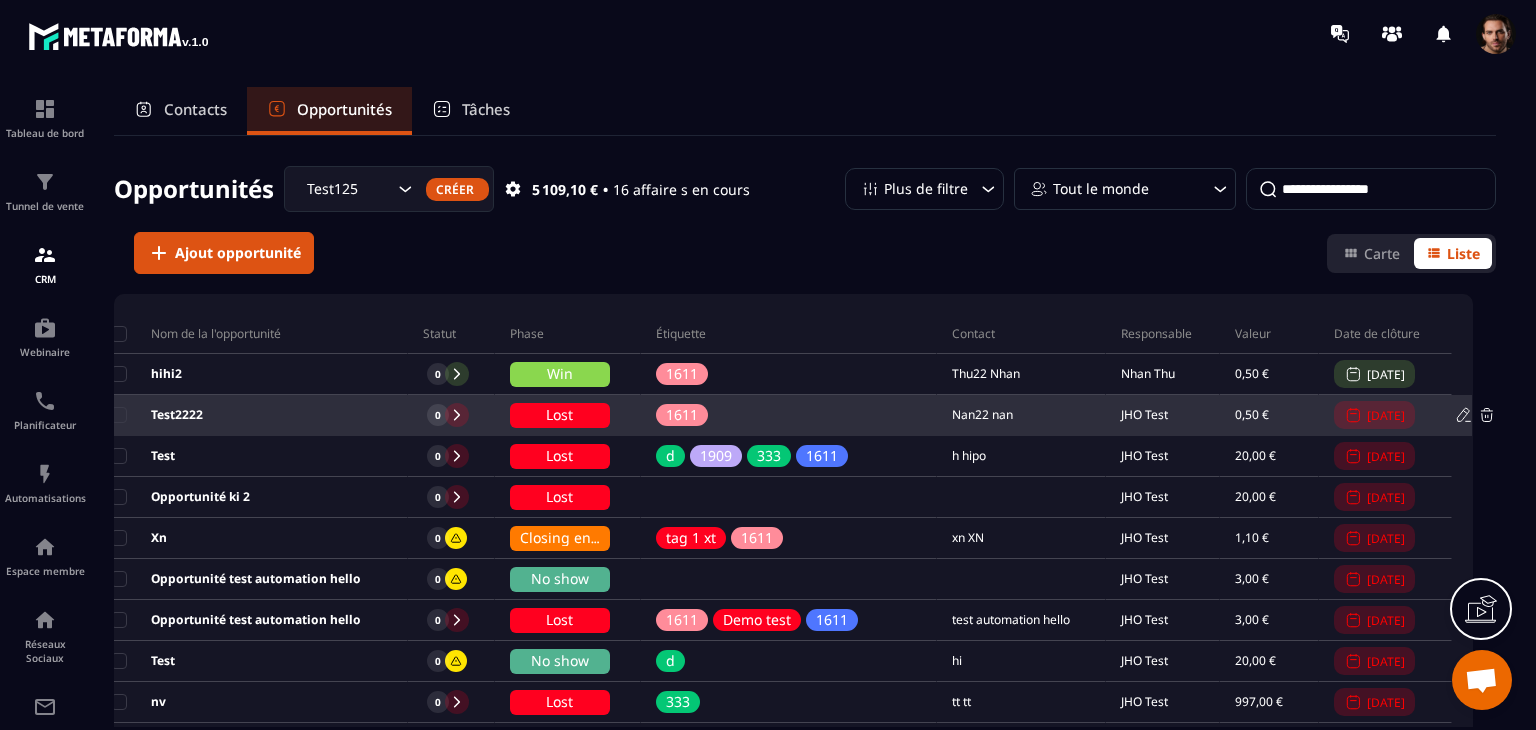 scroll, scrollTop: 0, scrollLeft: 0, axis: both 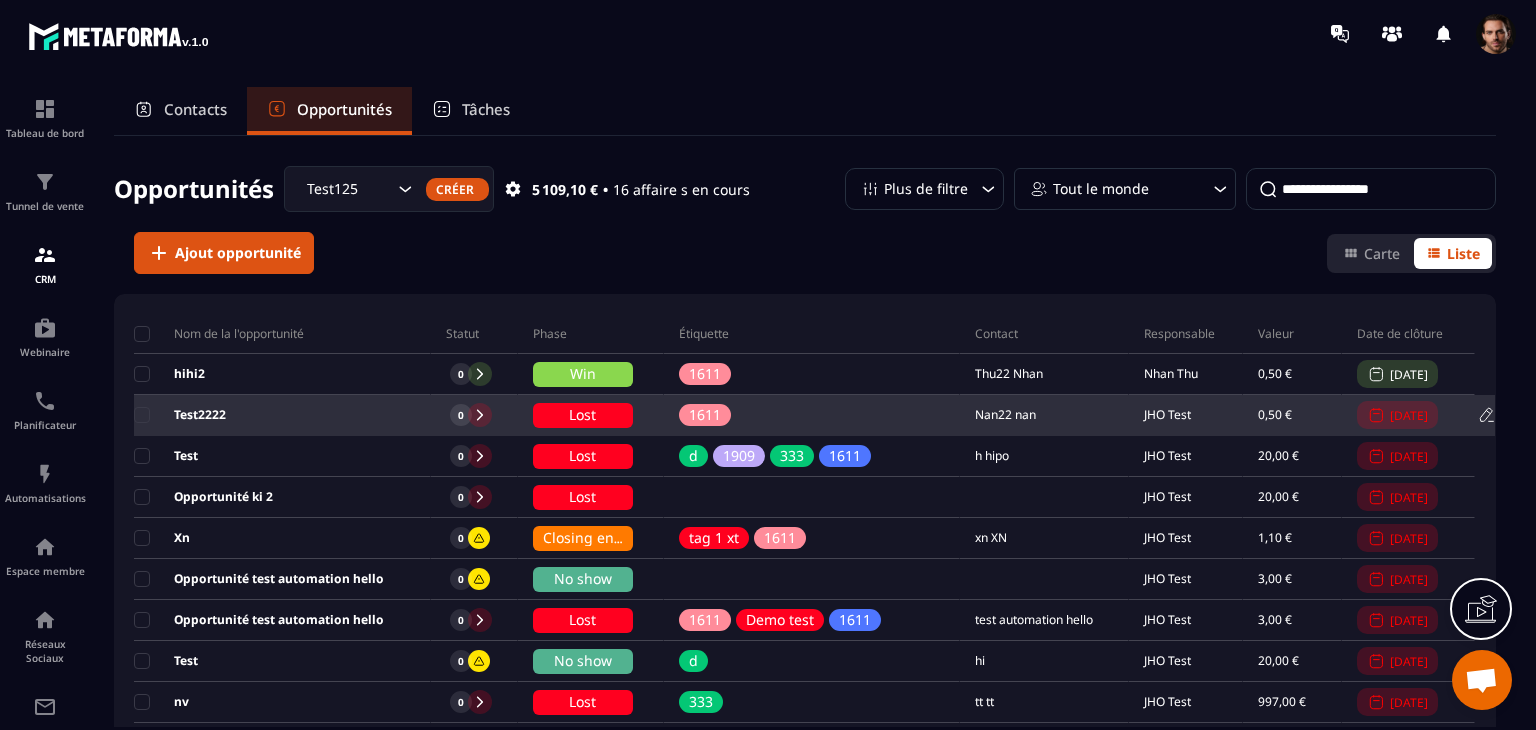 click on "Lost" at bounding box center [583, 415] 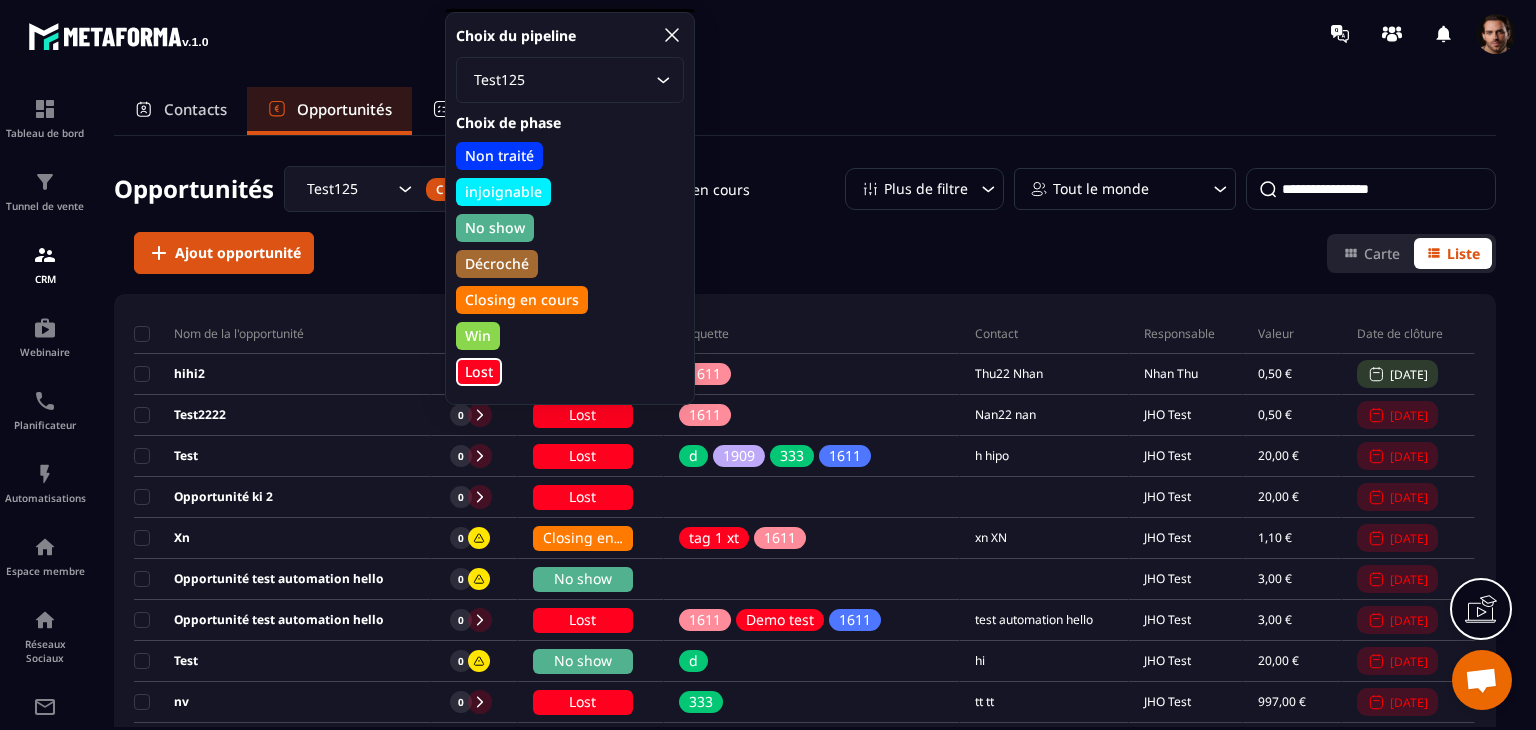 click on "Win" at bounding box center (478, 336) 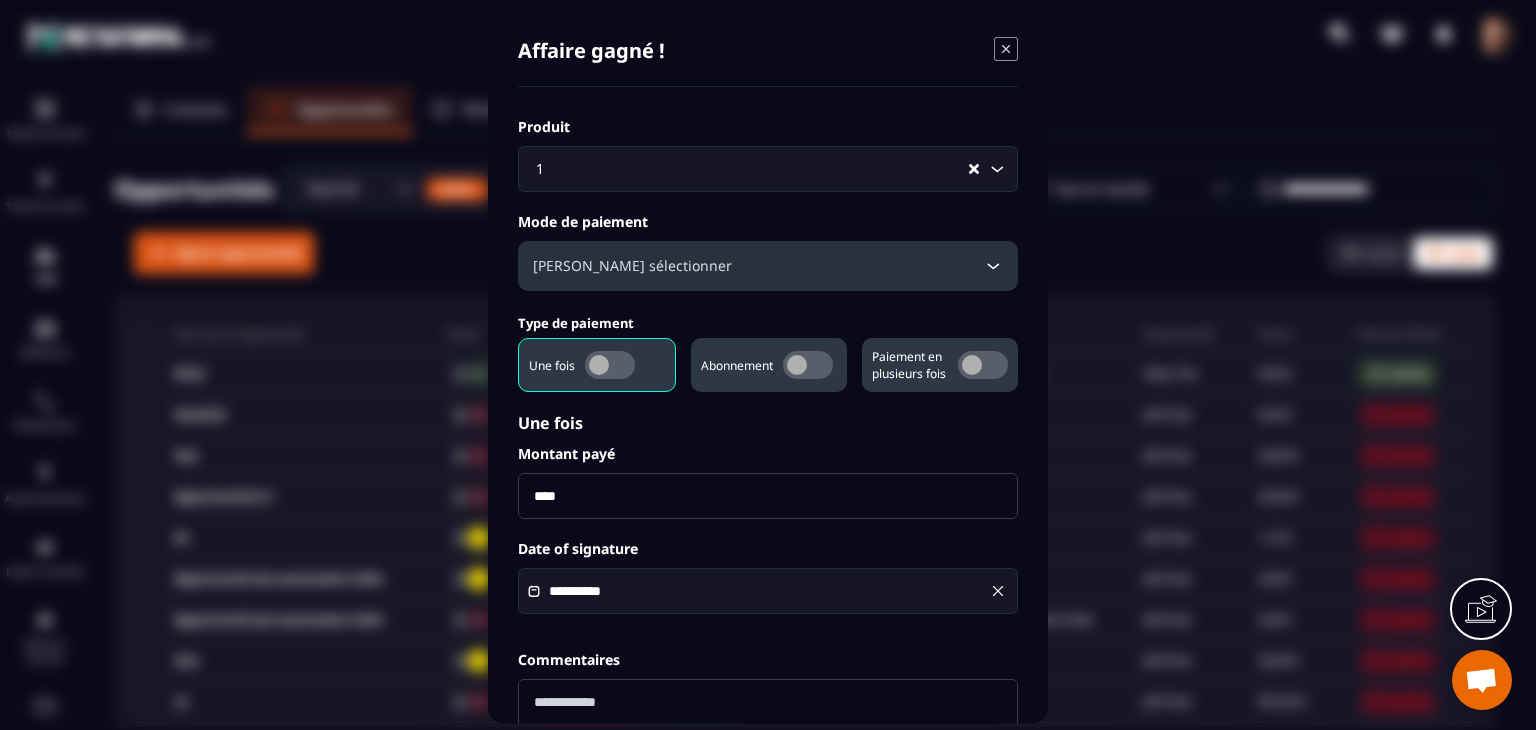 scroll, scrollTop: 200, scrollLeft: 0, axis: vertical 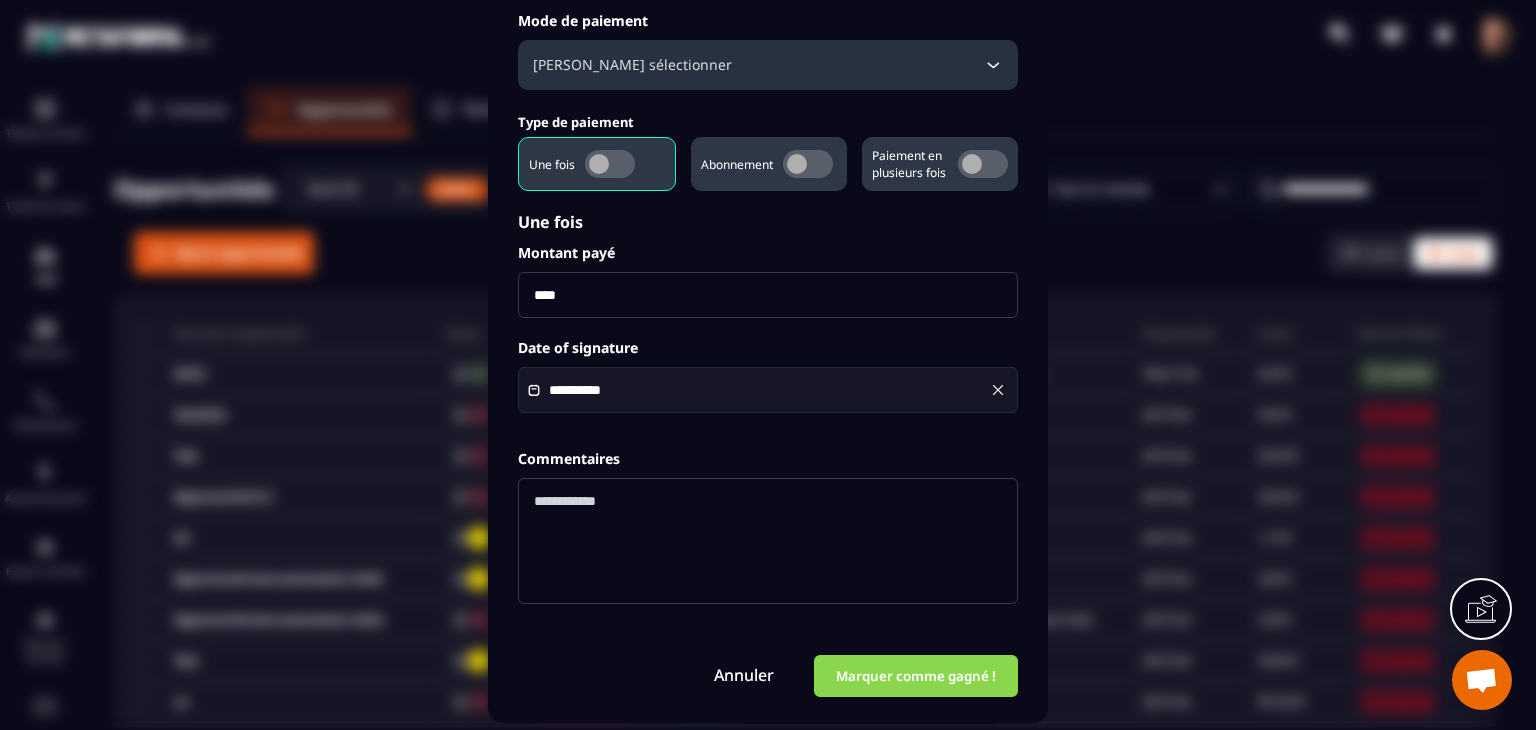 click on "Marquer comme gagné !" at bounding box center [916, 677] 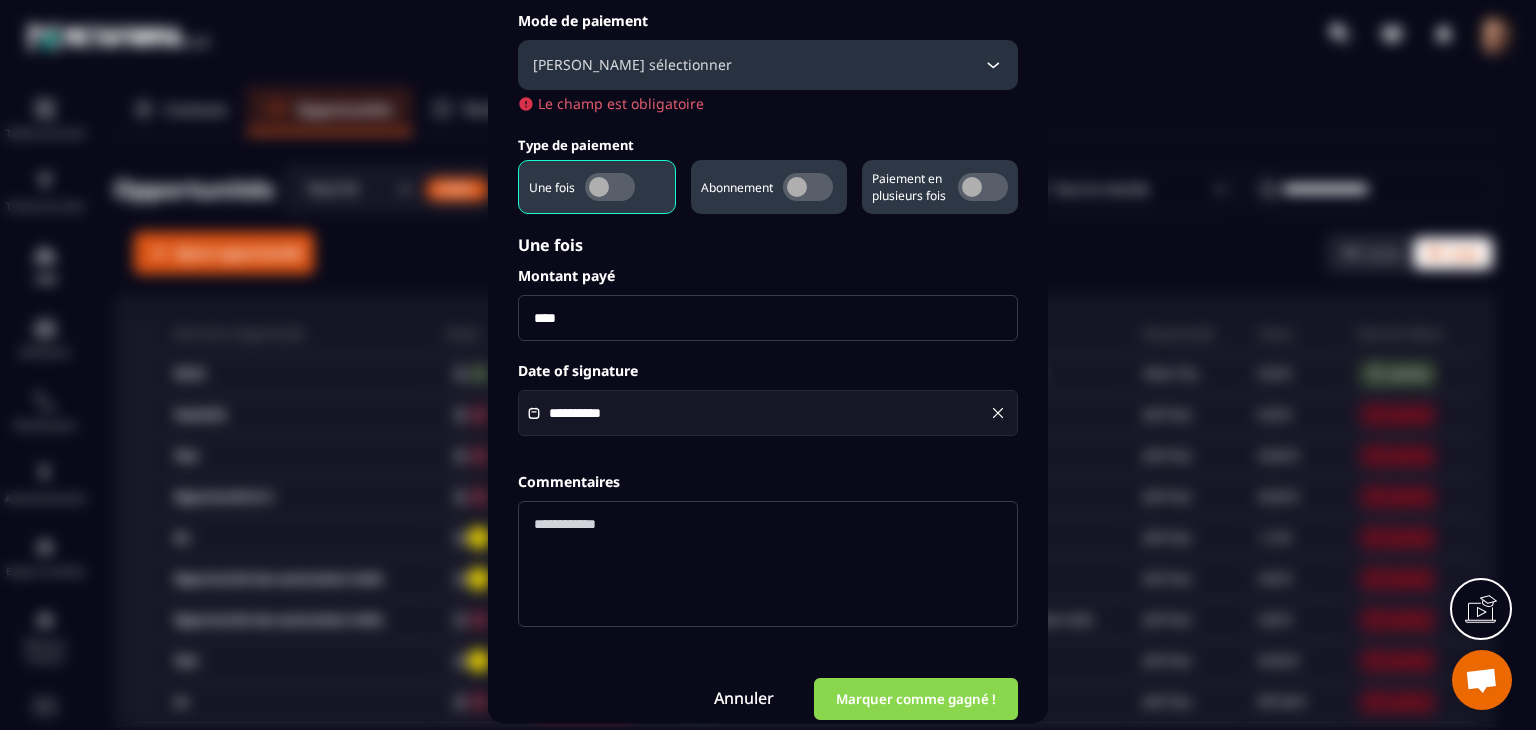 scroll, scrollTop: 0, scrollLeft: 0, axis: both 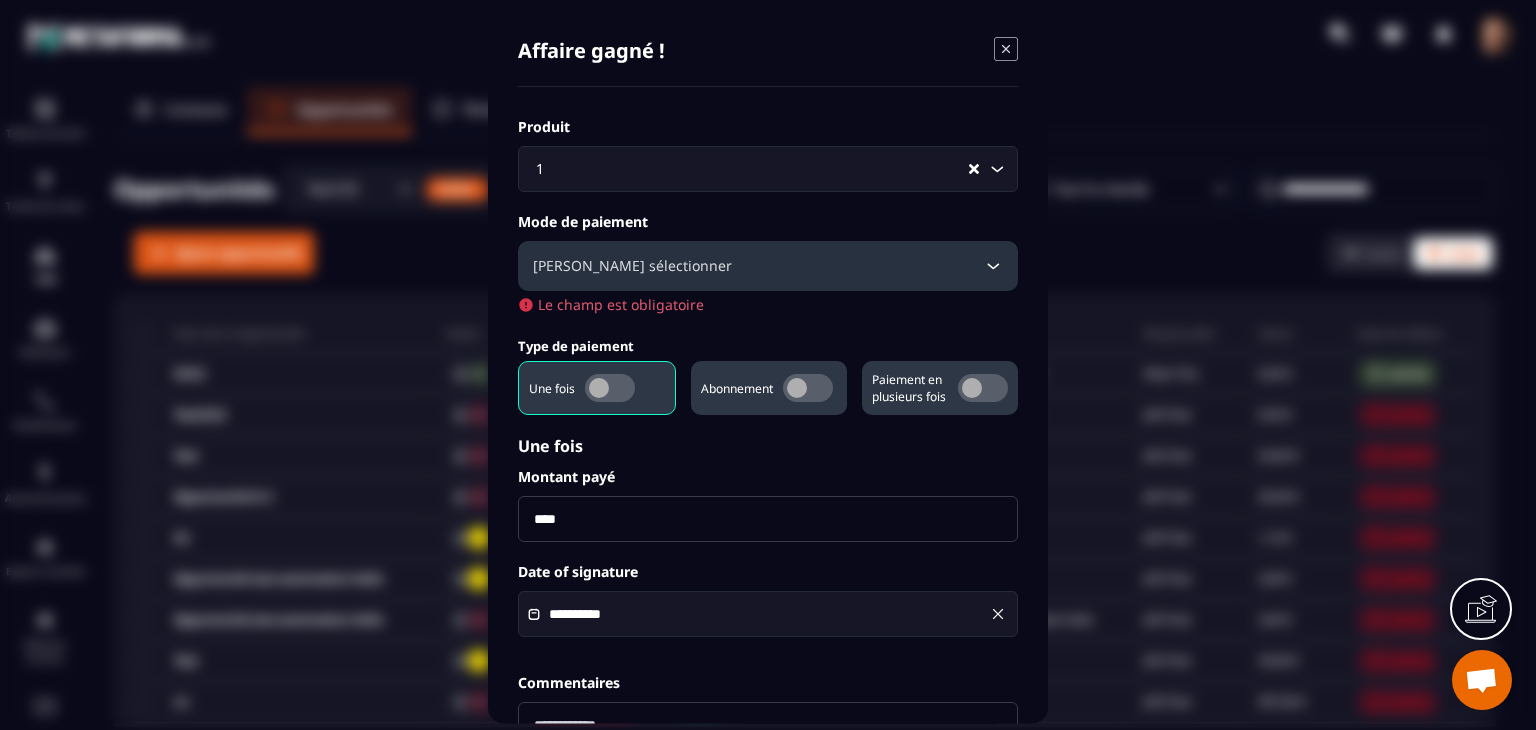 click on "[PERSON_NAME] sélectionner" at bounding box center (768, 266) 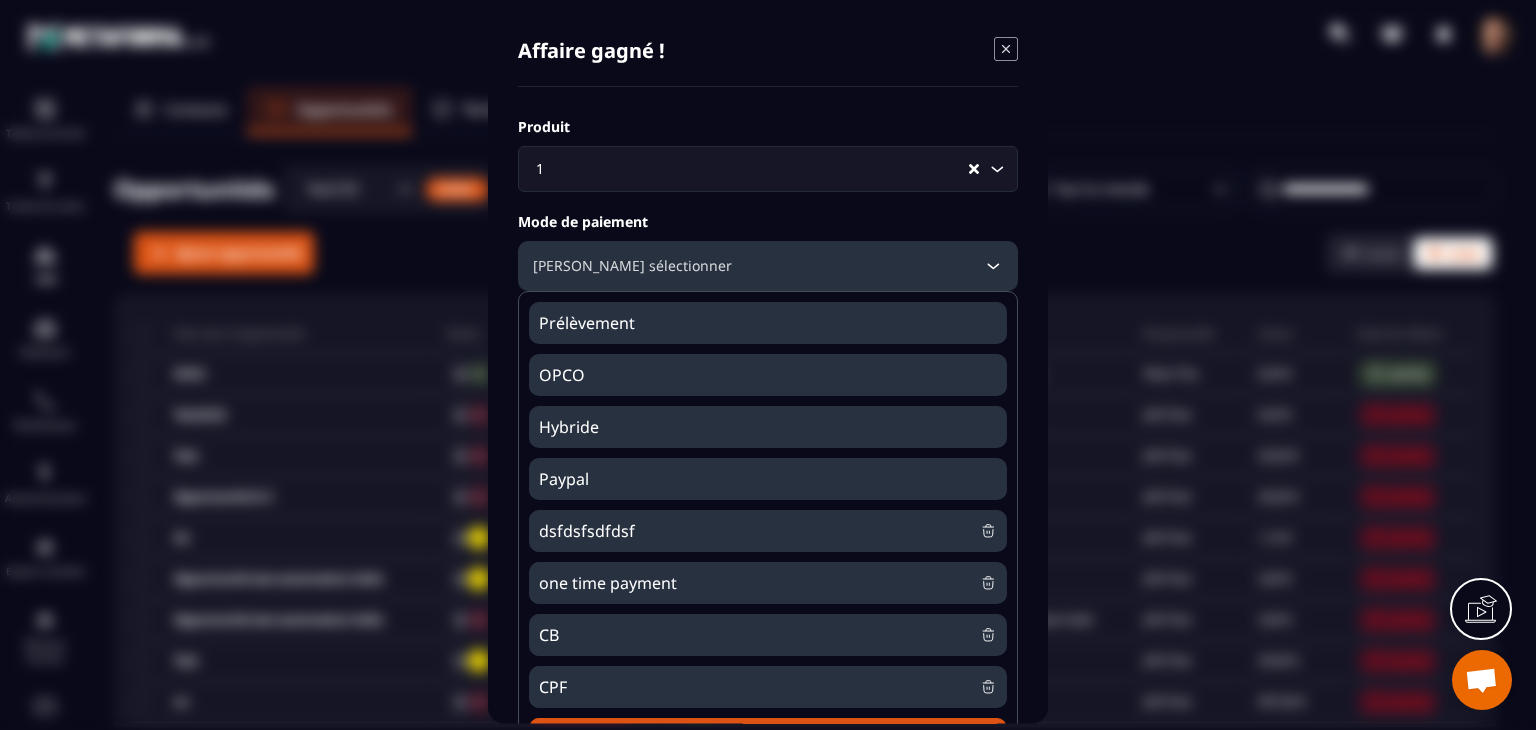 click on "Prélèvement" at bounding box center [768, 323] 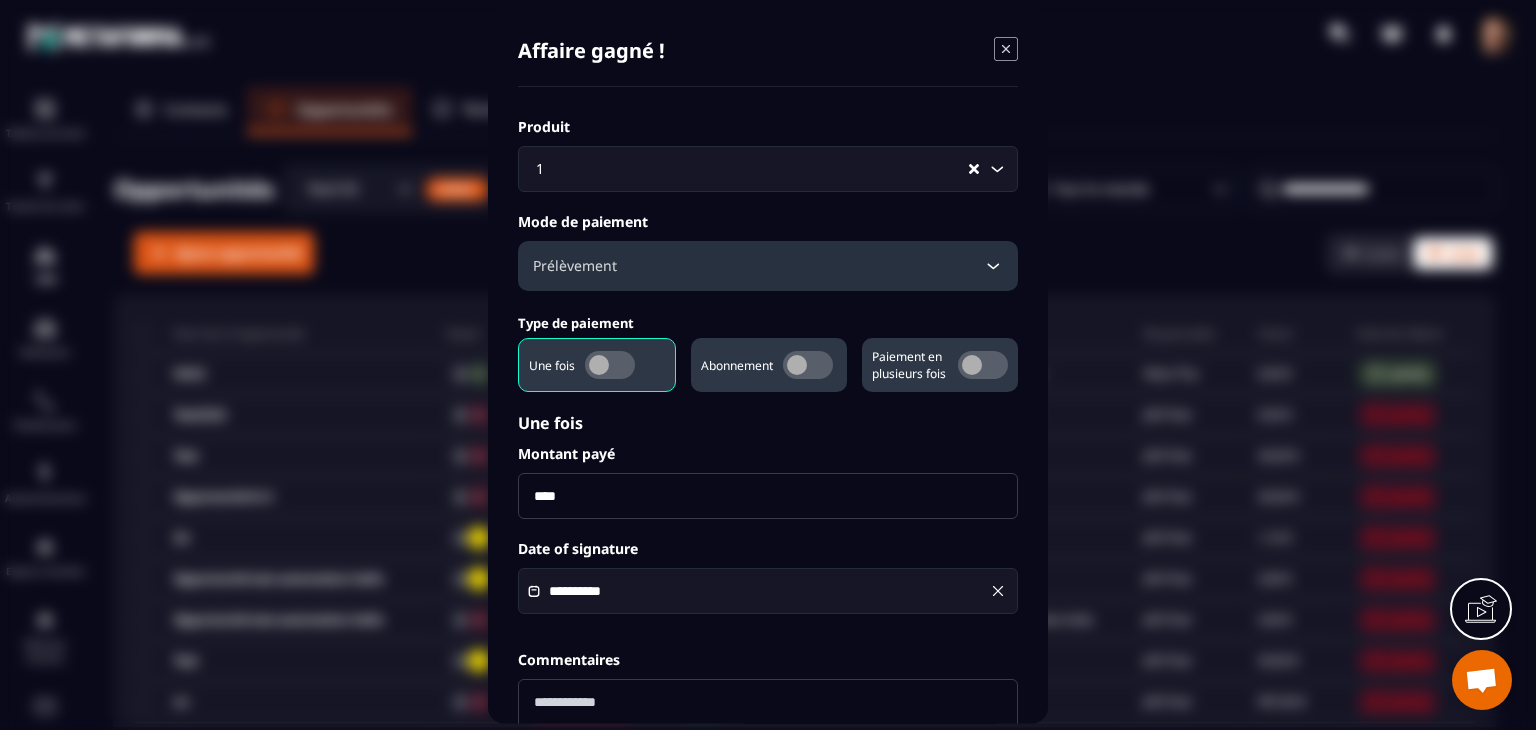 scroll, scrollTop: 200, scrollLeft: 0, axis: vertical 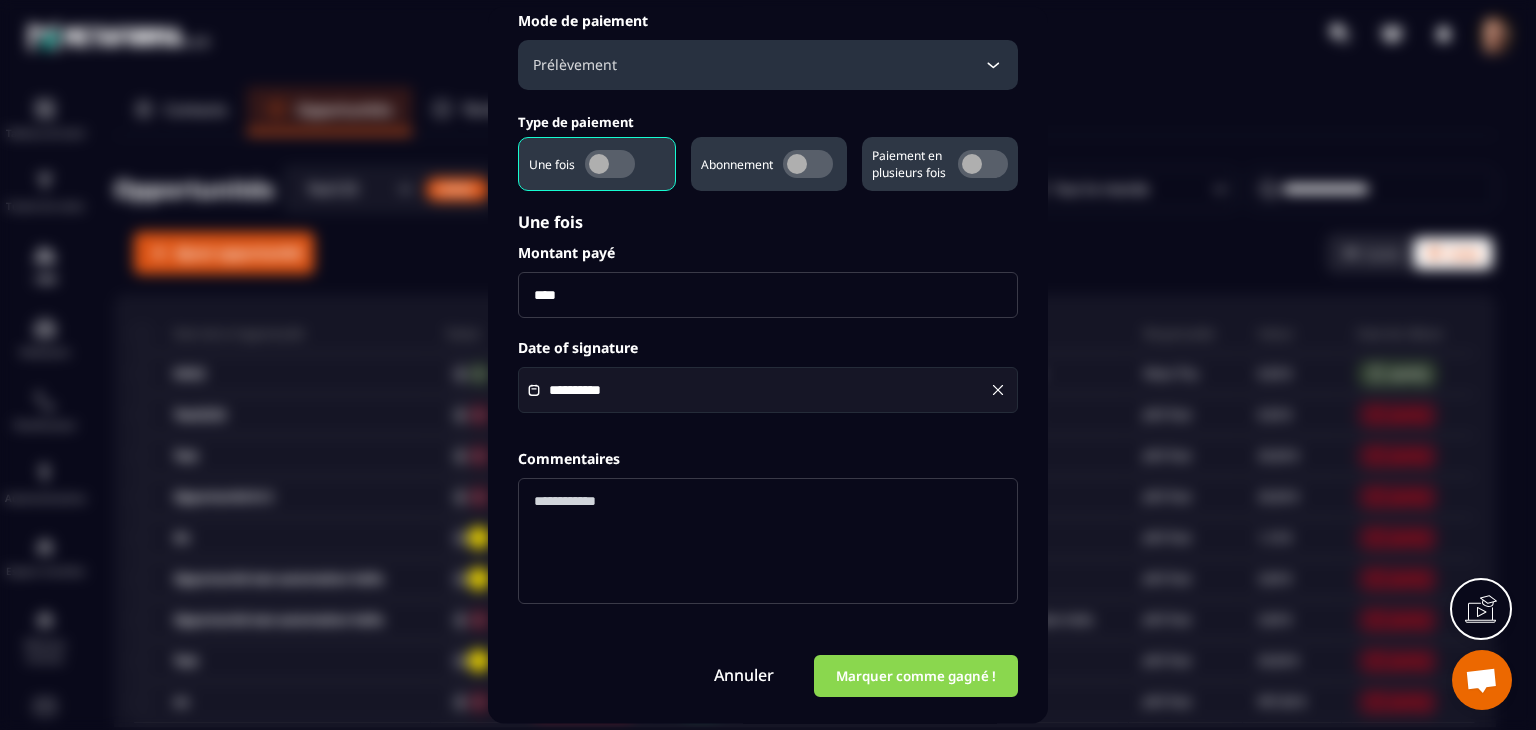 click on "Marquer comme gagné !" at bounding box center [916, 677] 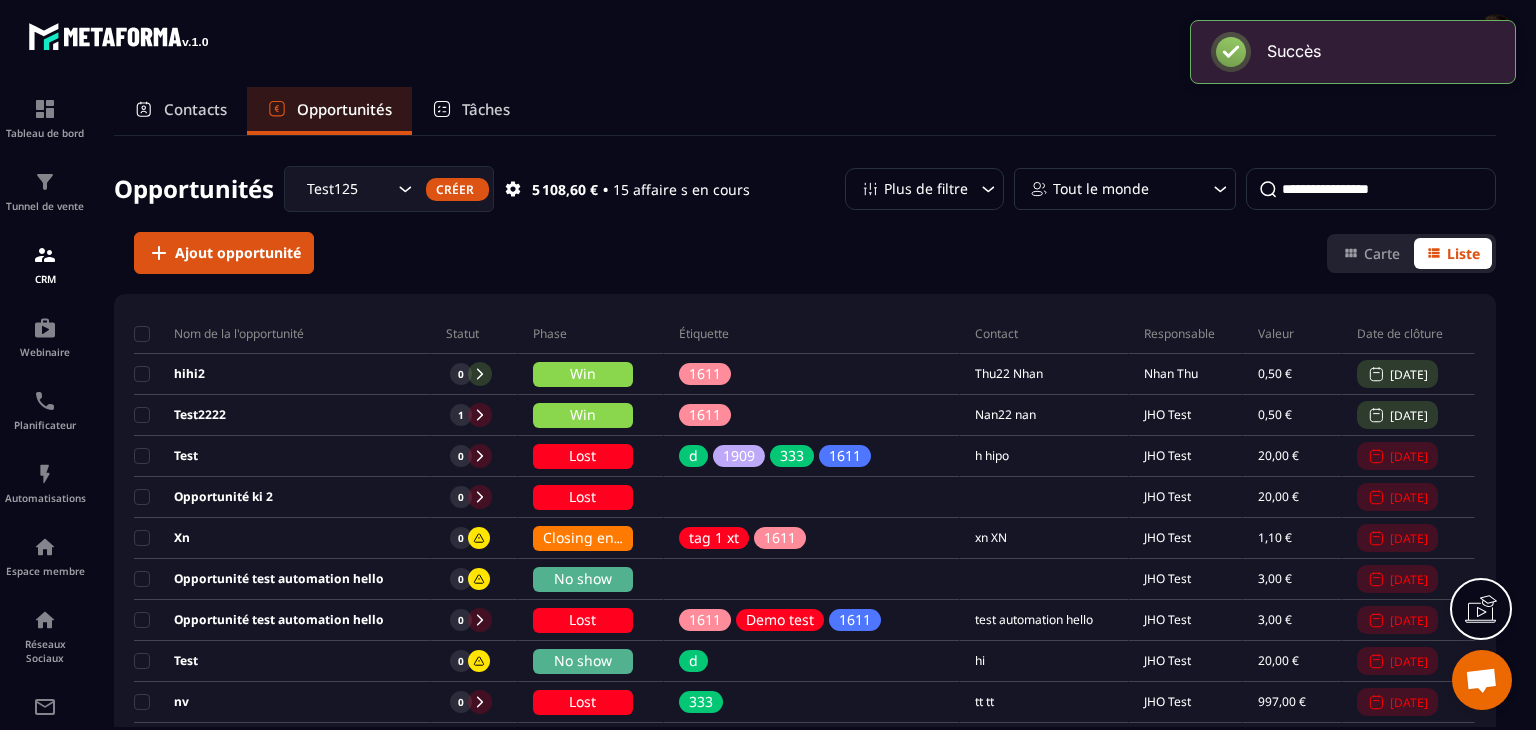 scroll, scrollTop: 200, scrollLeft: 0, axis: vertical 